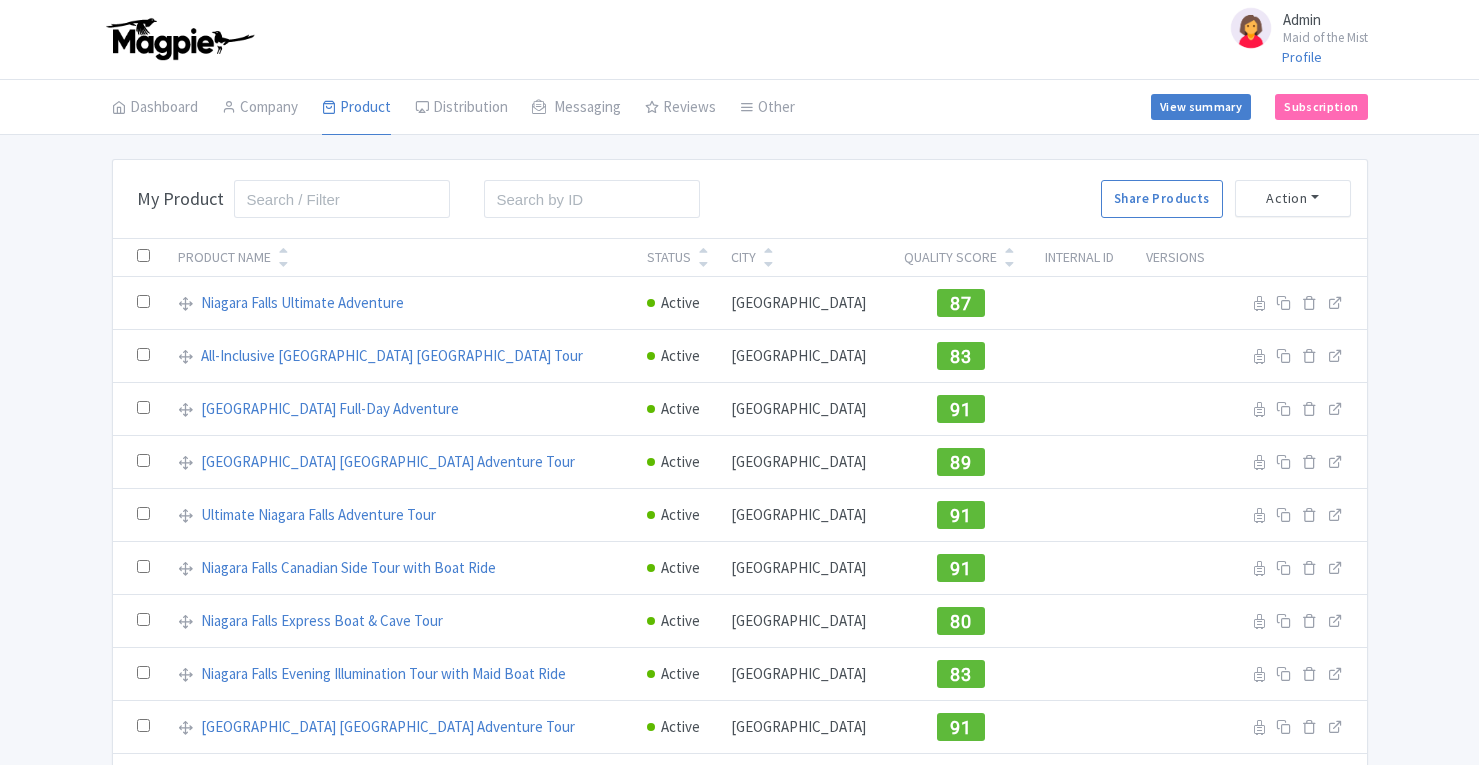 scroll, scrollTop: 0, scrollLeft: 0, axis: both 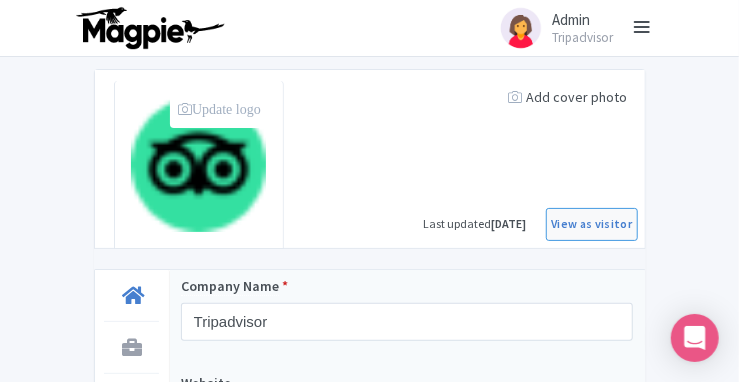 drag, startPoint x: 1449, startPoint y: 1, endPoint x: 219, endPoint y: 107, distance: 1234.5591 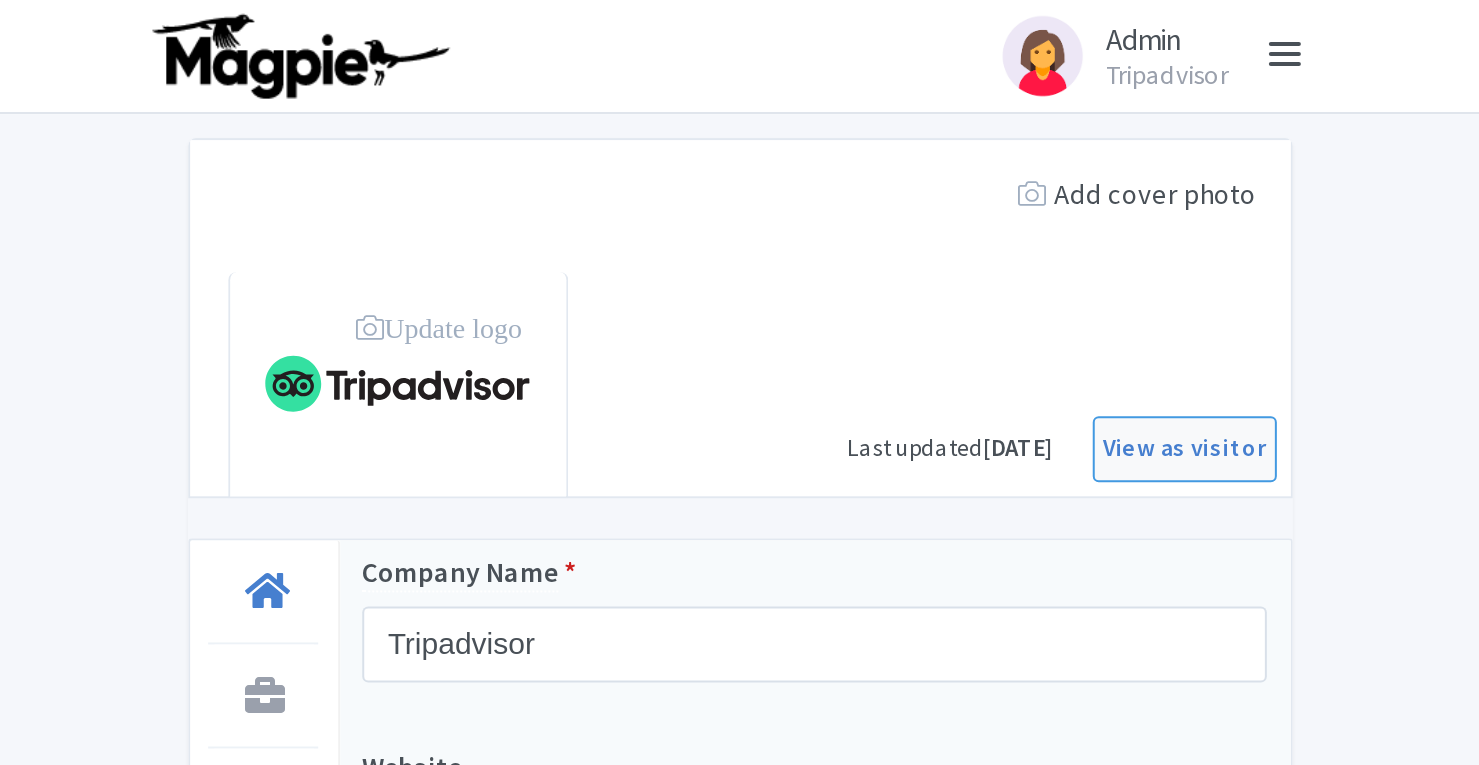 scroll, scrollTop: 0, scrollLeft: 0, axis: both 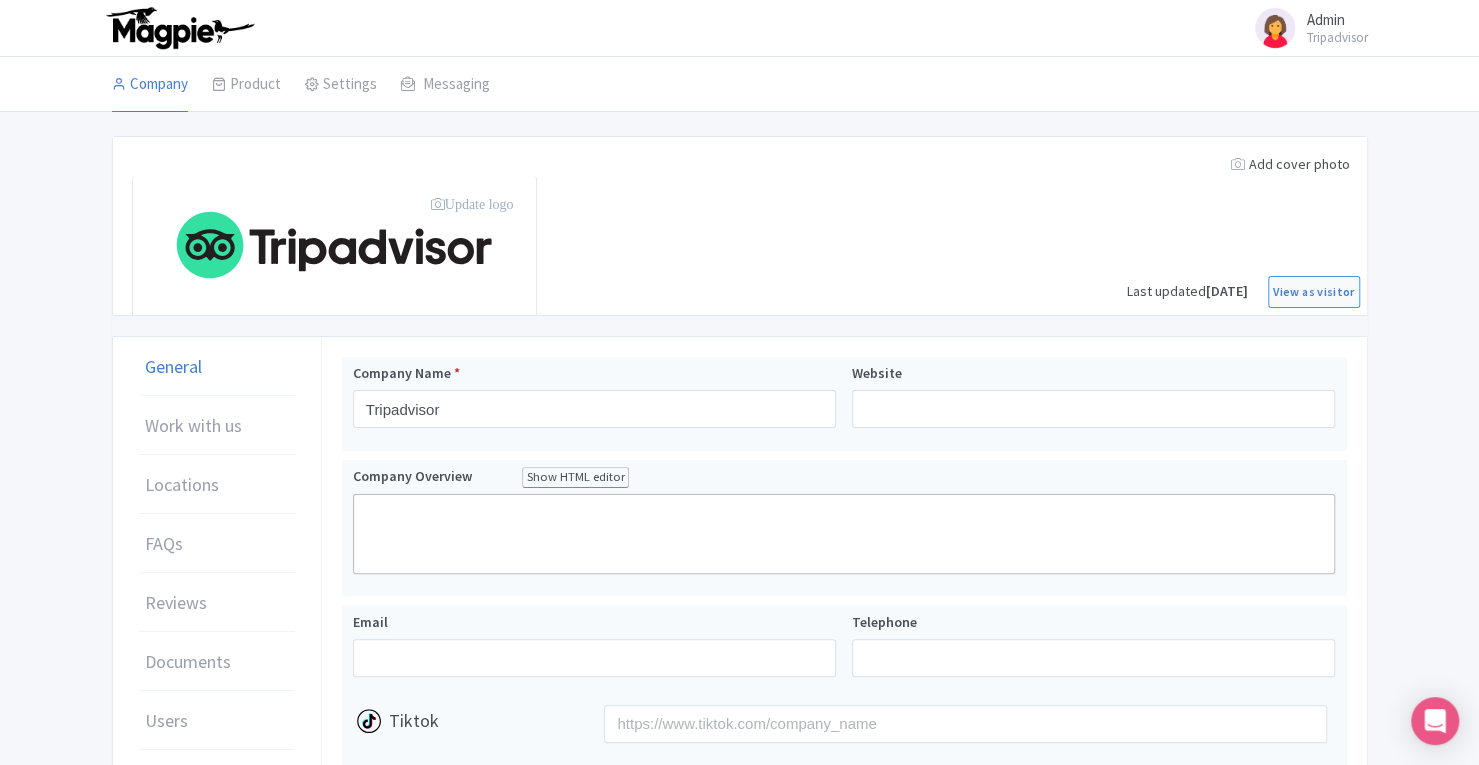 drag, startPoint x: 743, startPoint y: 0, endPoint x: 21, endPoint y: 309, distance: 785.3439 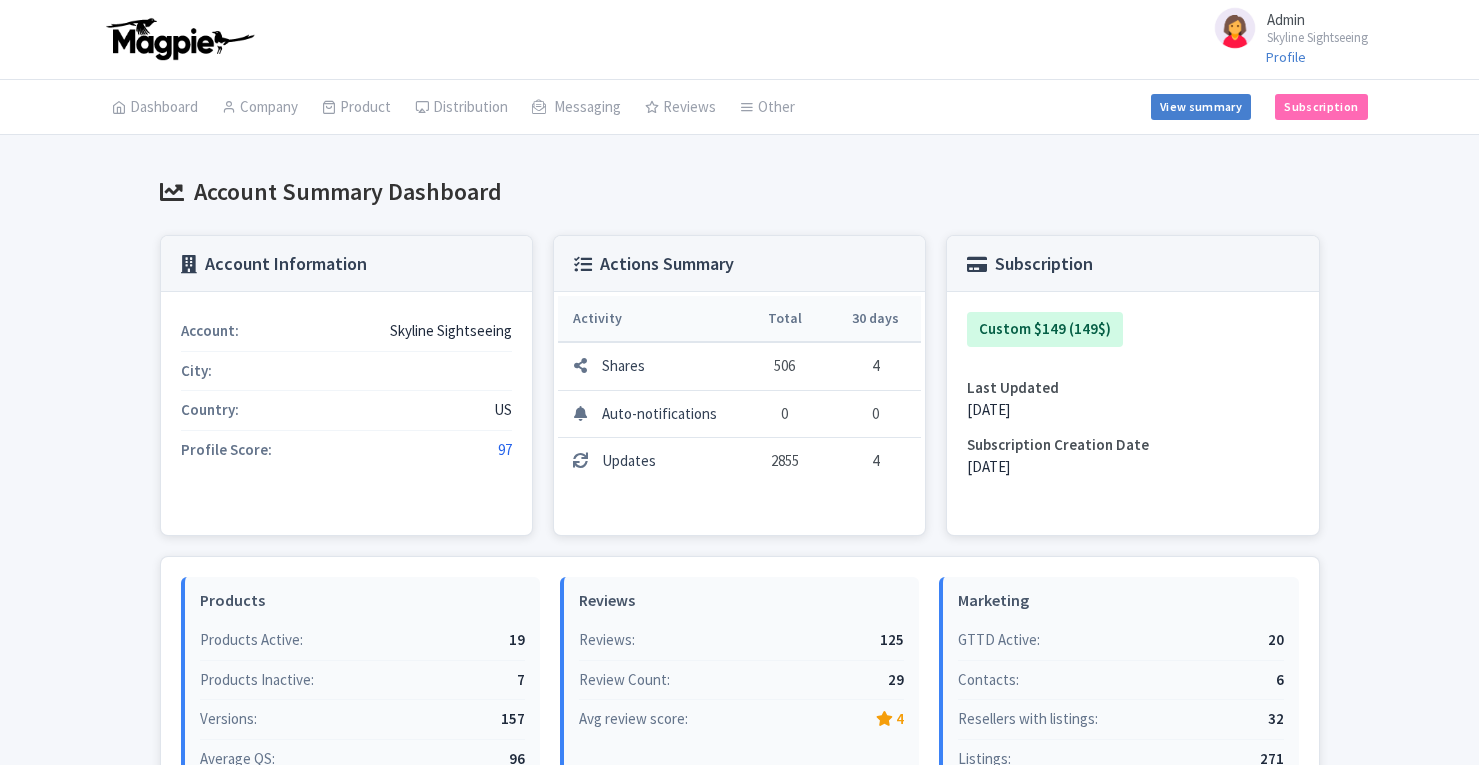 scroll, scrollTop: 0, scrollLeft: 0, axis: both 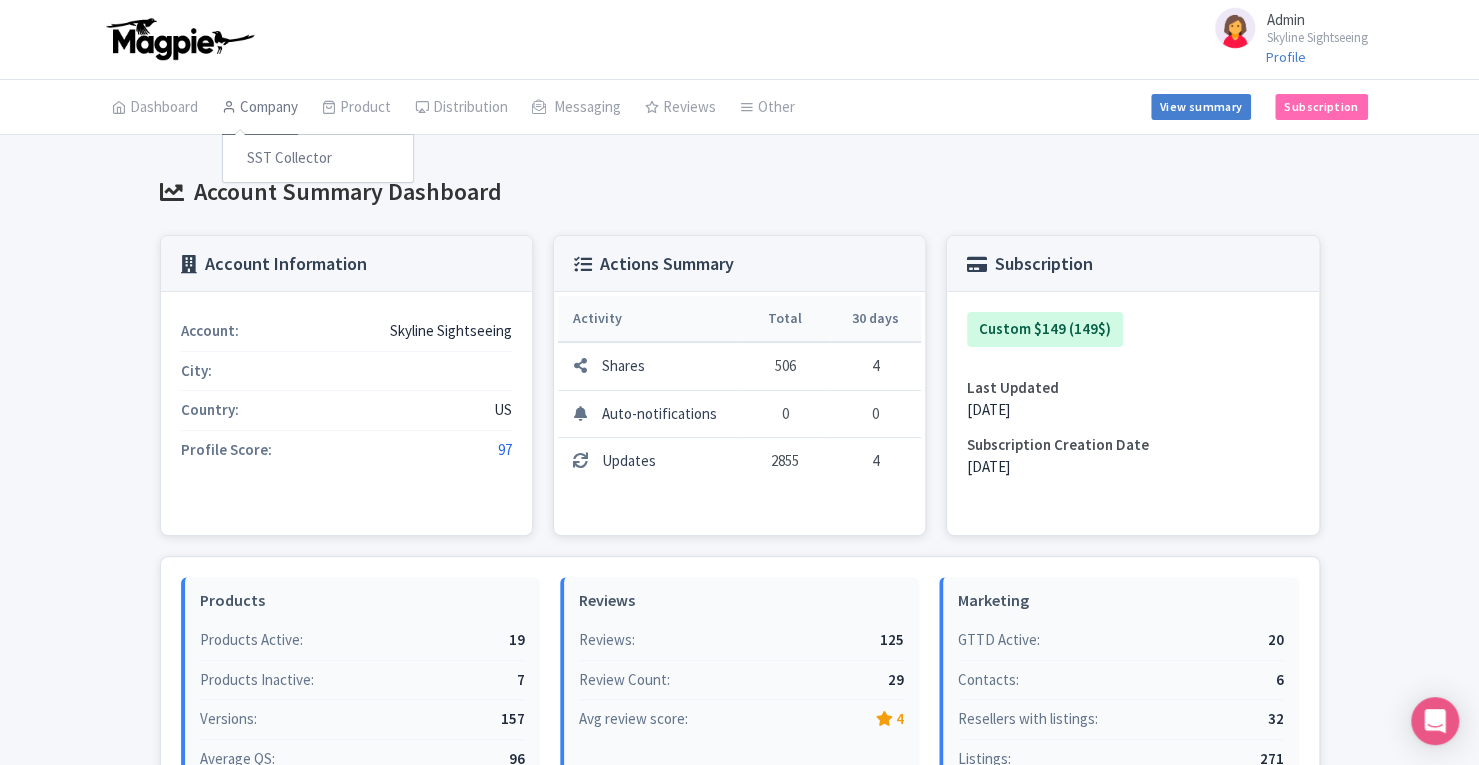 click on "Company" at bounding box center (260, 108) 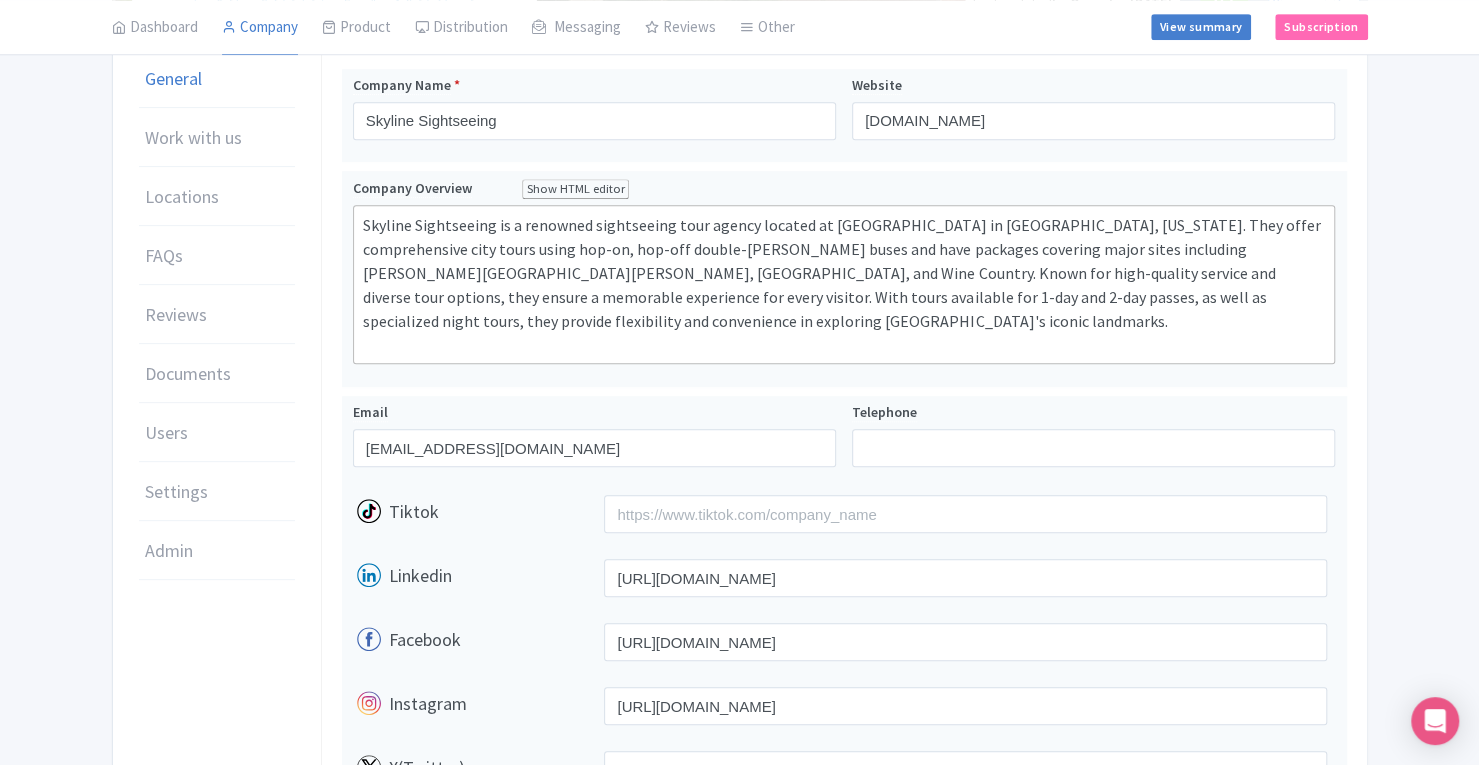 scroll, scrollTop: 536, scrollLeft: 0, axis: vertical 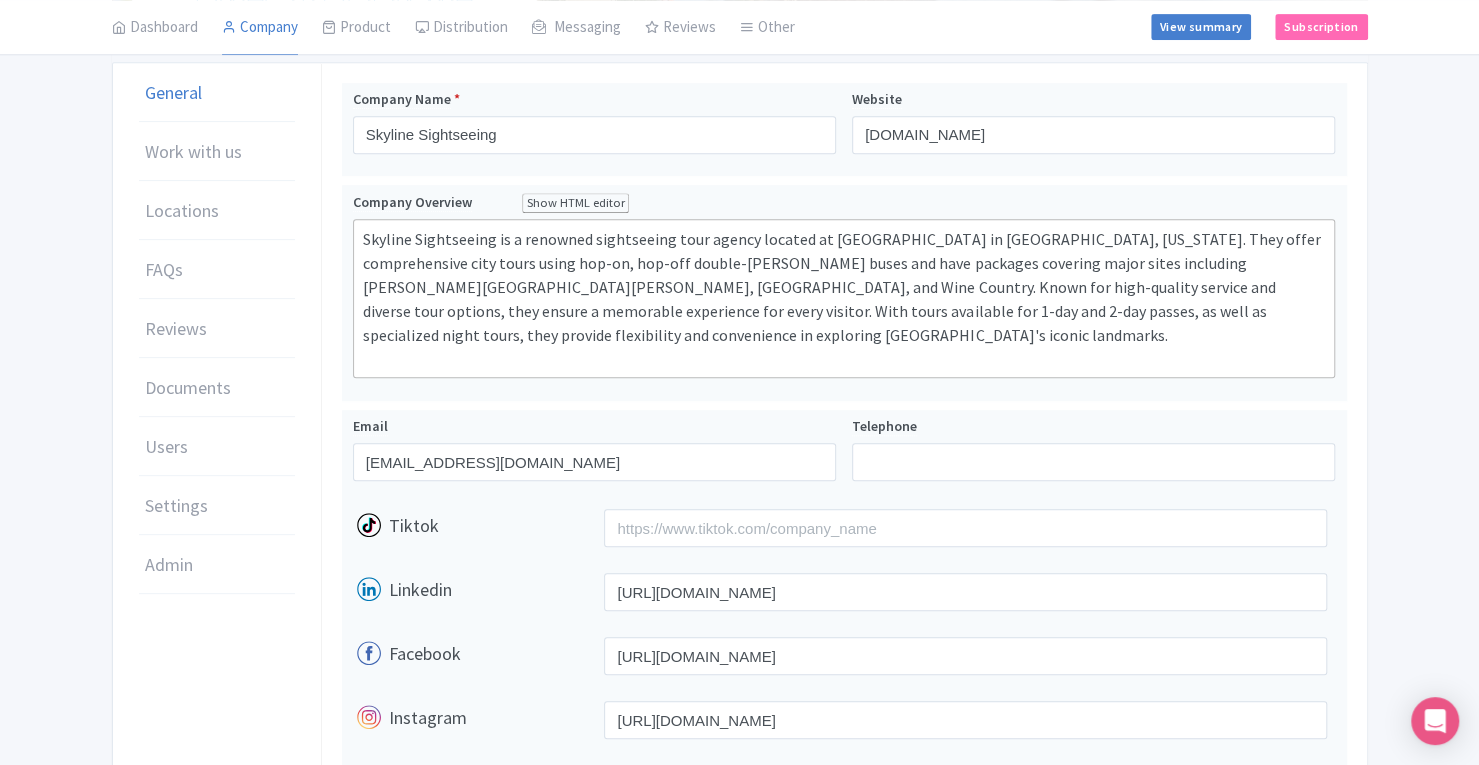click on "Admin
Skyline Sightseeing
Profile
Users
Settings
Sign out
Dashboard
Company
SST Collector
Product
My Products
Image Library
Rate Sheets
Distribution
Manage Resellers
Manage Contacts
Product Listings
Listings Optimizer
Affiliate
Promotions
Messaging
Outbox
New Announcement
Manage Message Templates
Reviews
Review Dashboard
Manage
Analytics
AI Insights
Tools
Other
Help Documents
Connections
View All Magpie Products
Magpie Pricing
Set-up
View summary
Subscription
Enterprise Information
Email
Contact Support
Upgrade
Premium
Up to 10 Products
$69
Premium Plus
Up to 50 Products
$119
Enterprise
Request a quote
Update cover photo
Update logo" at bounding box center [739, -154] 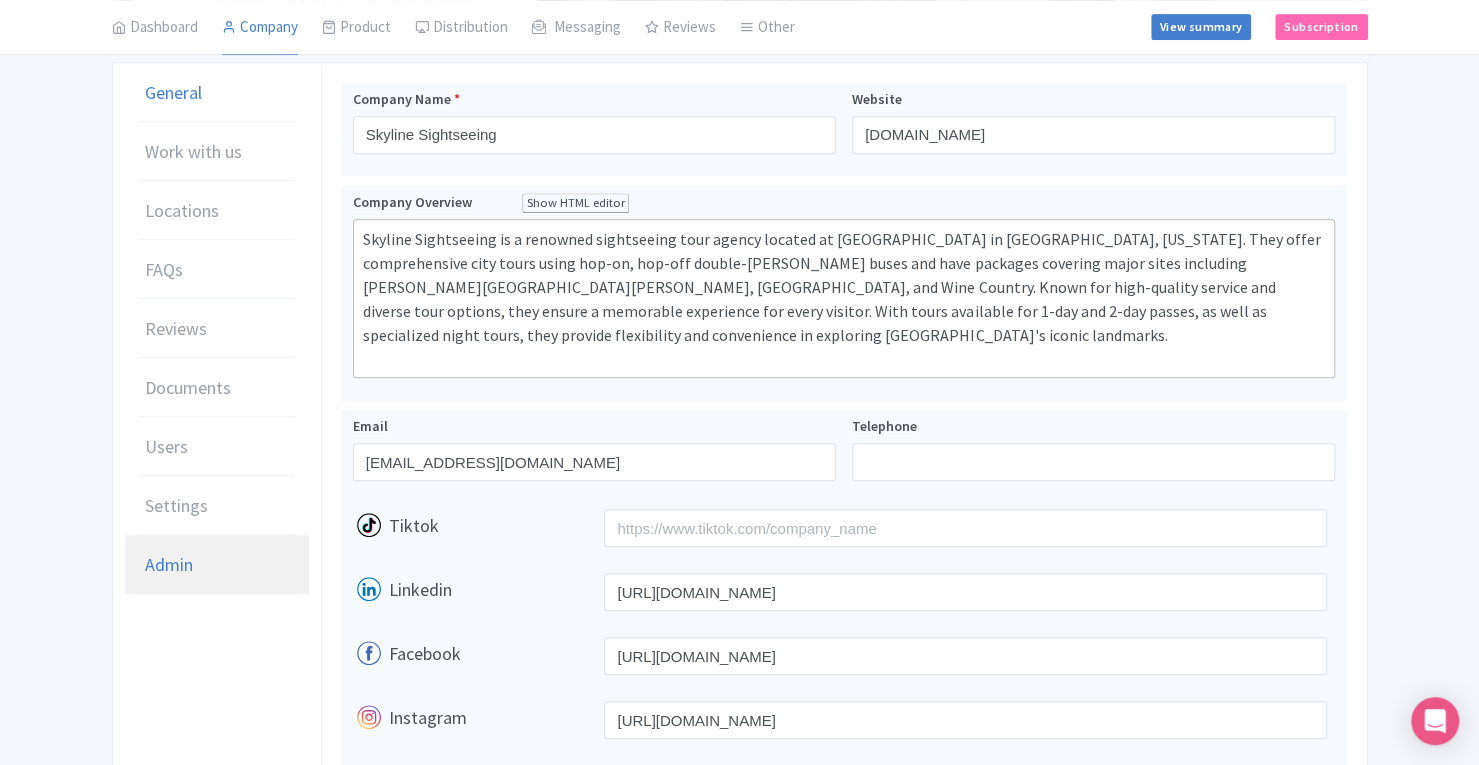 click on "Admin" at bounding box center [217, 565] 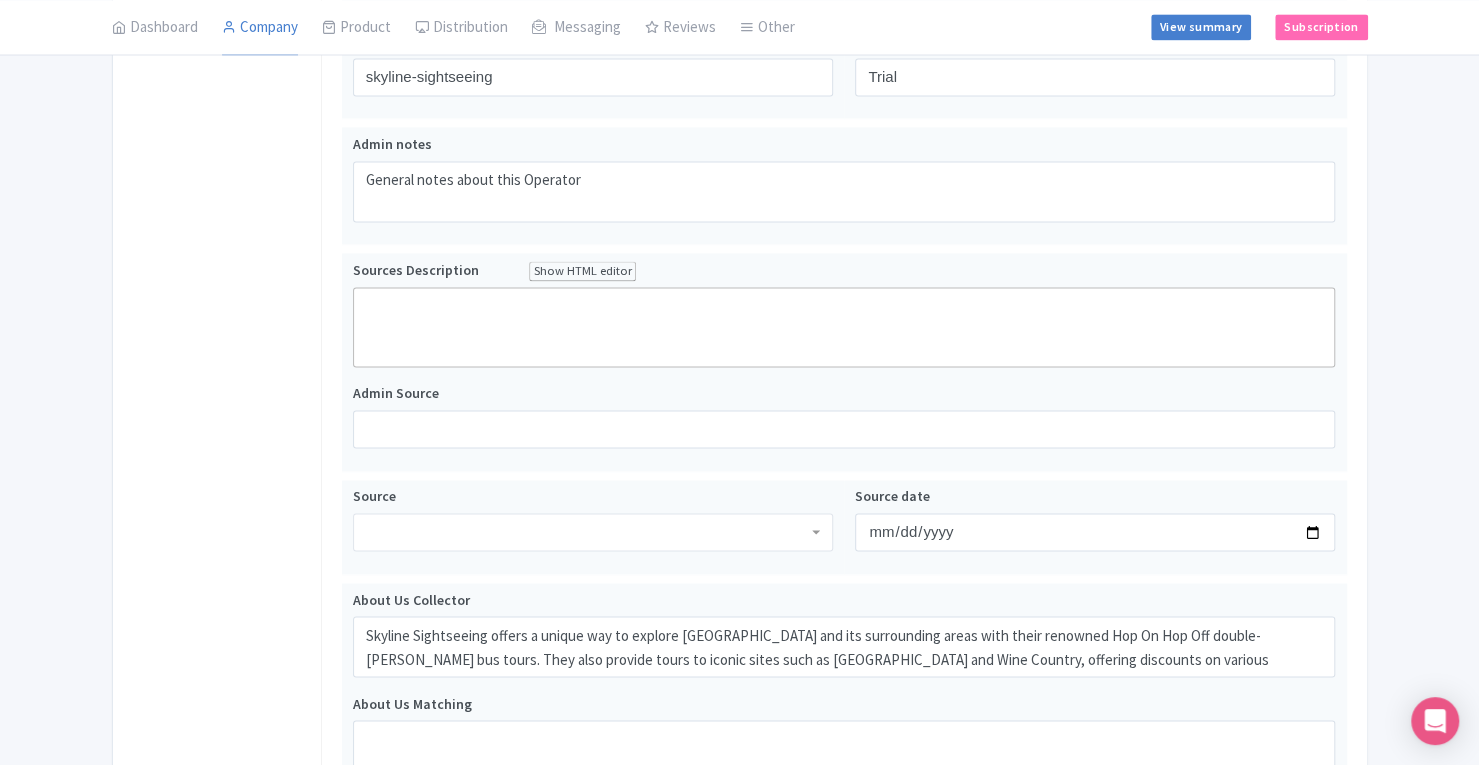 scroll, scrollTop: 1666, scrollLeft: 0, axis: vertical 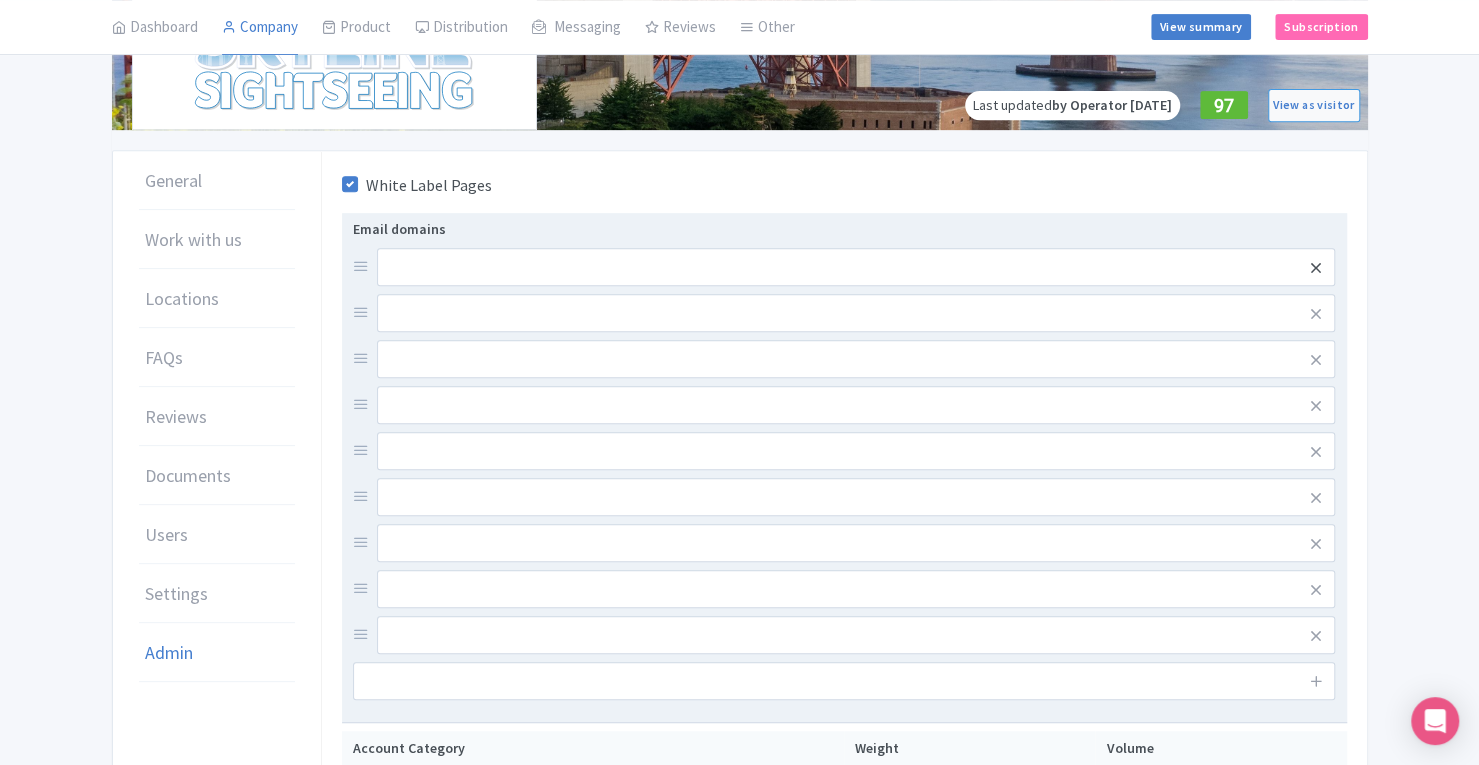 click at bounding box center [1315, 268] 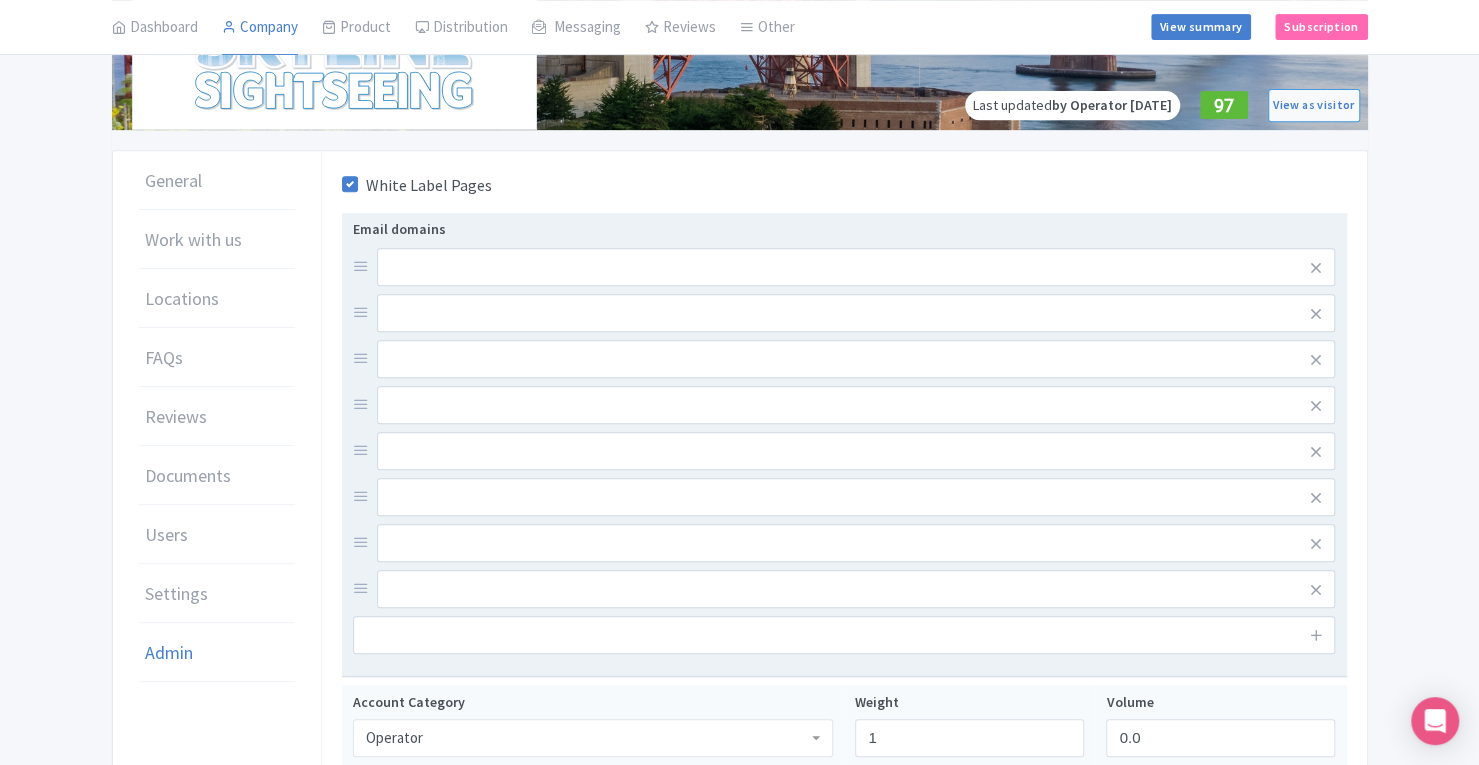 click at bounding box center [1315, 268] 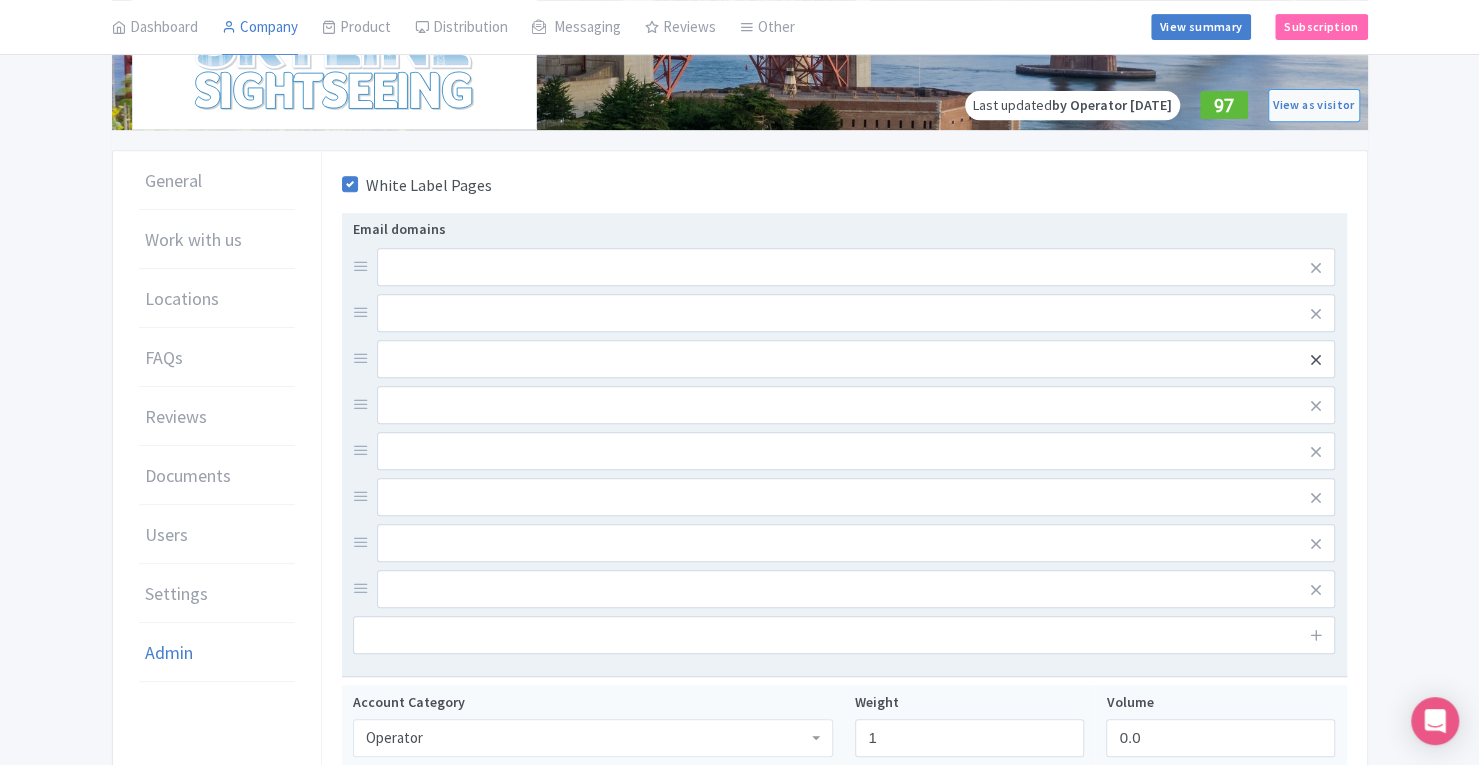 click at bounding box center [1315, 314] 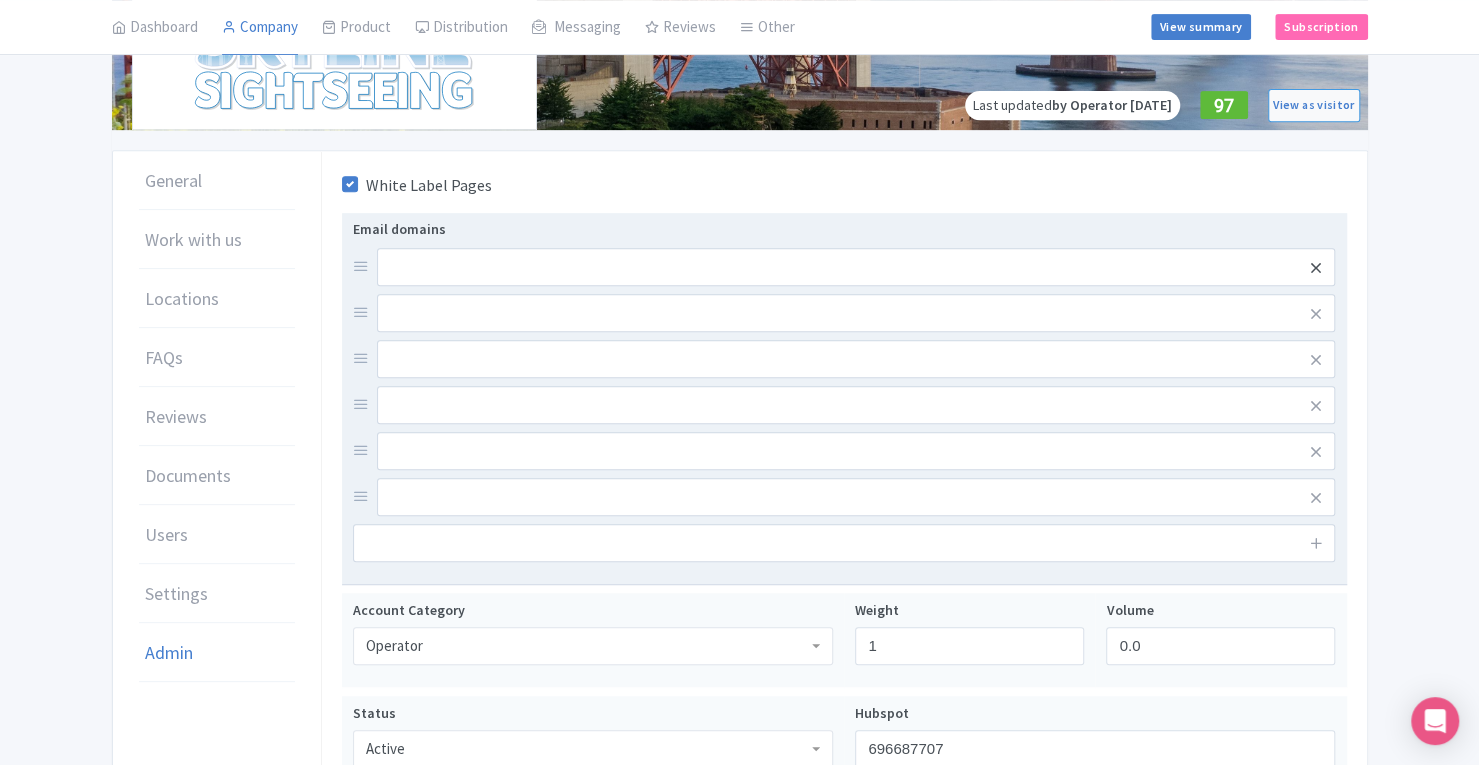 click at bounding box center [1315, 268] 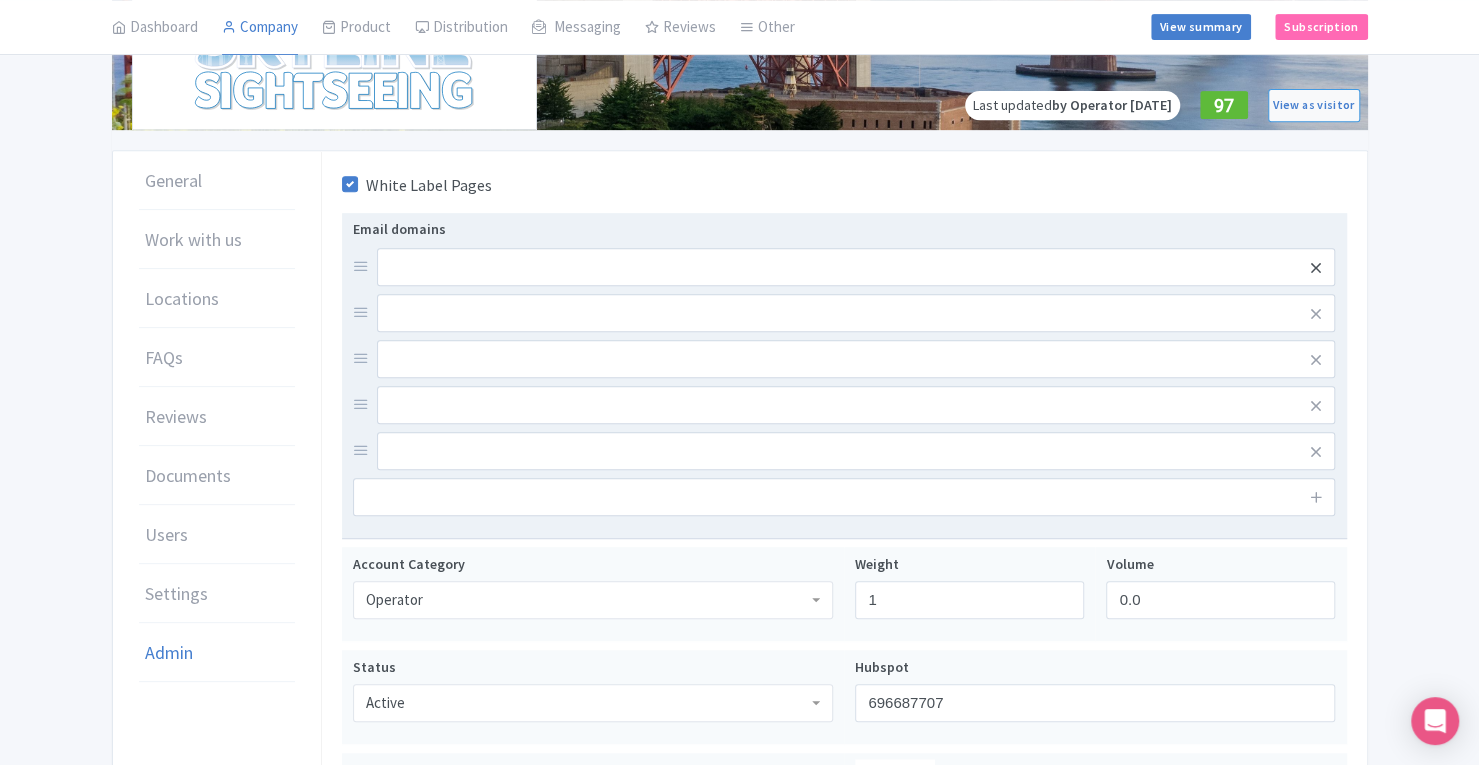 click at bounding box center [1315, 268] 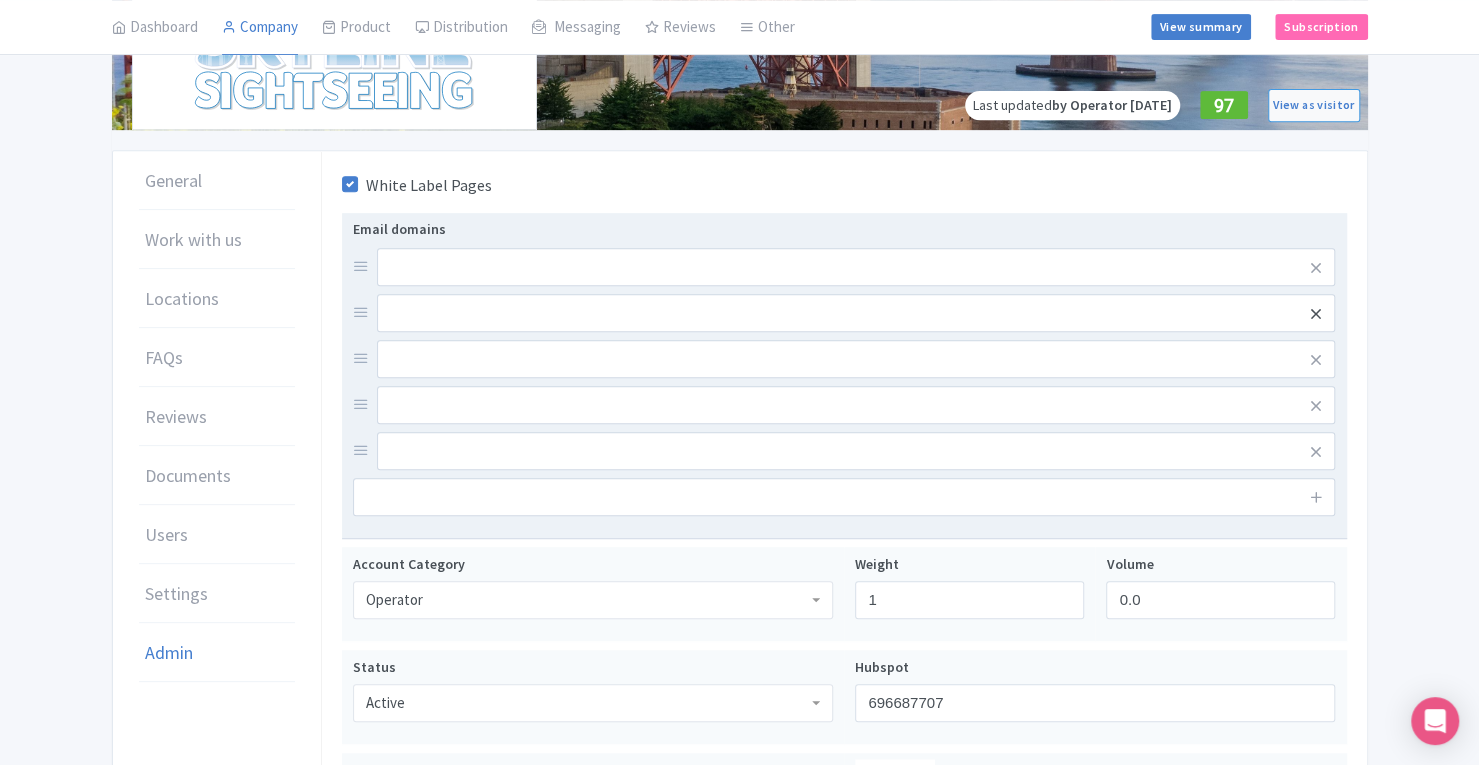 click at bounding box center [1315, 314] 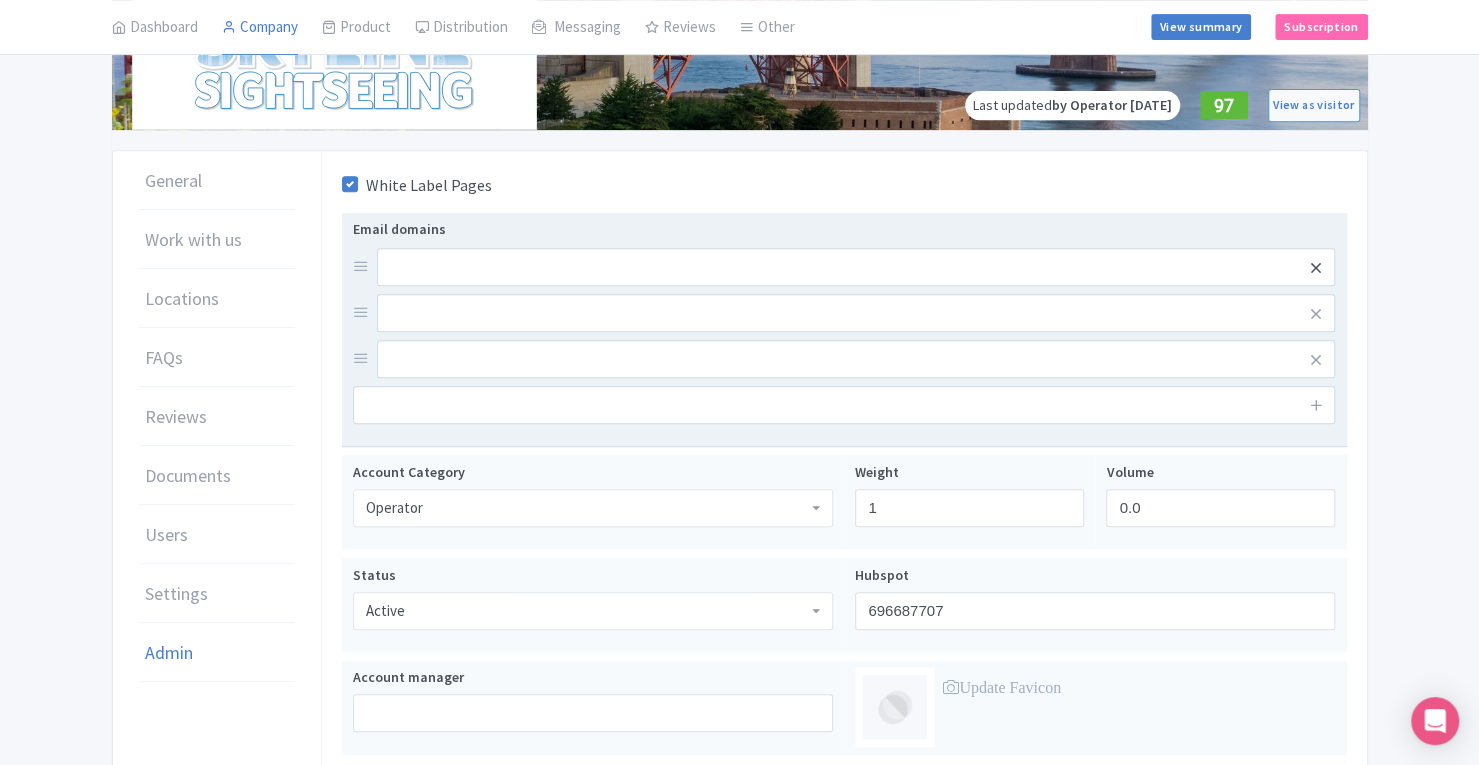 click at bounding box center [1315, 268] 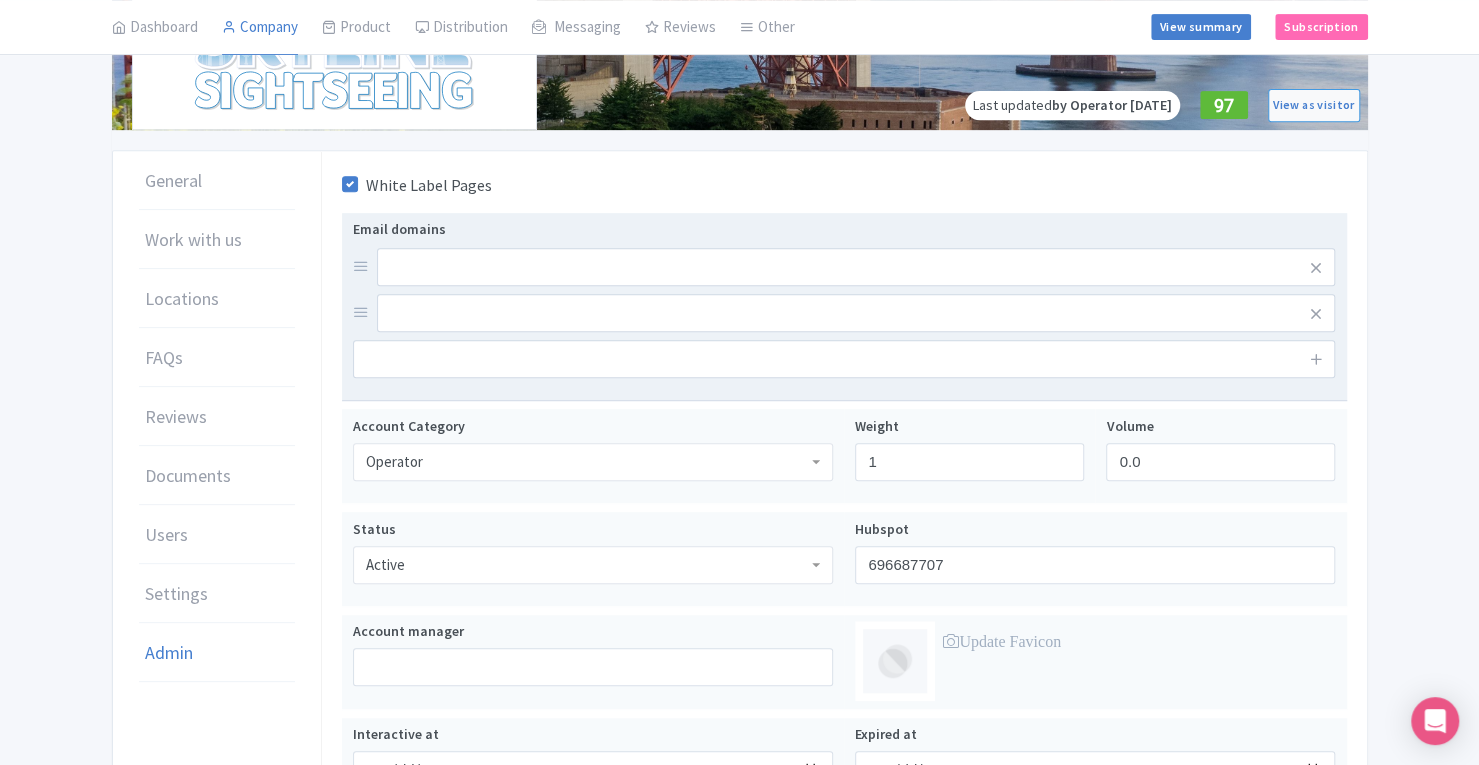click at bounding box center [1315, 268] 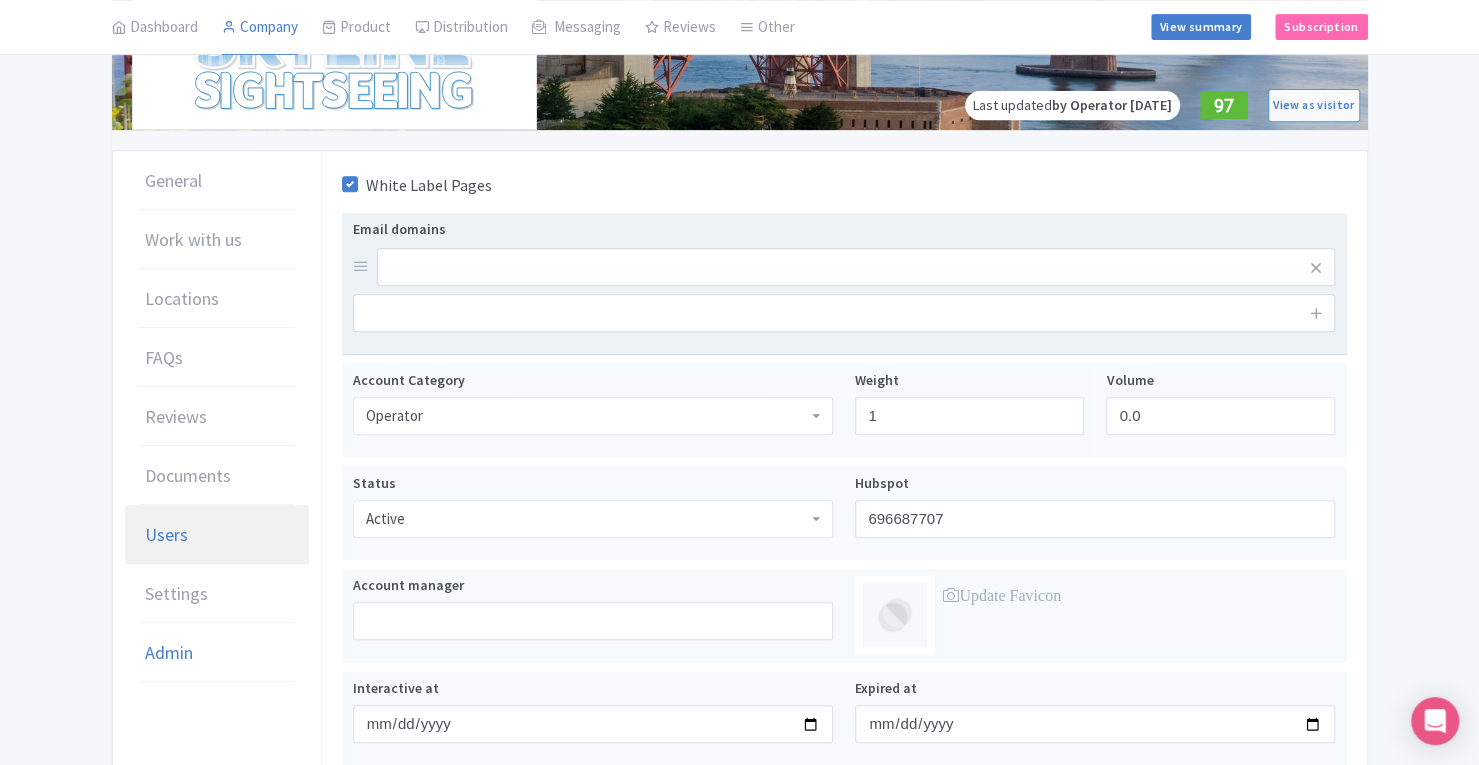 click on "Users" at bounding box center (217, 535) 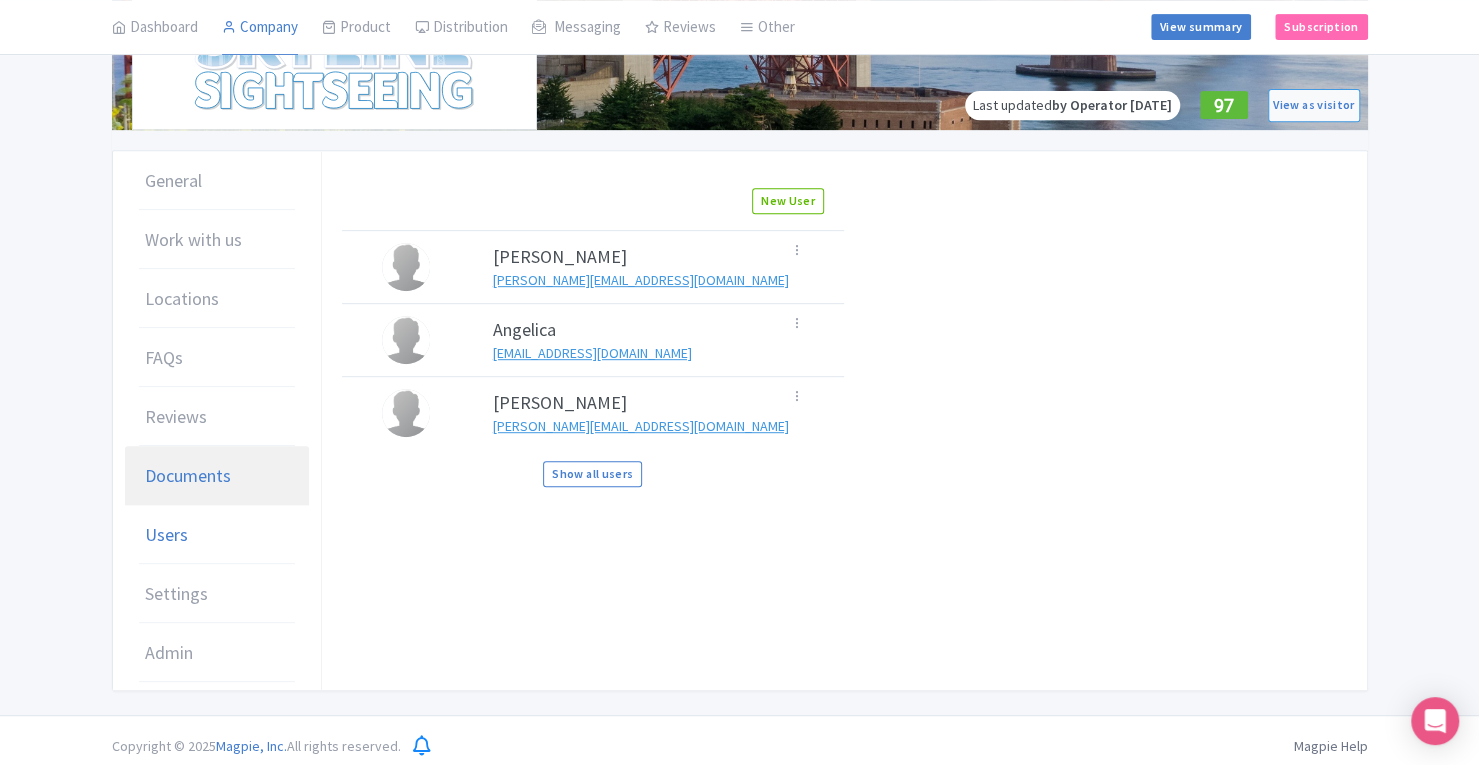 click on "Documents" at bounding box center (217, 476) 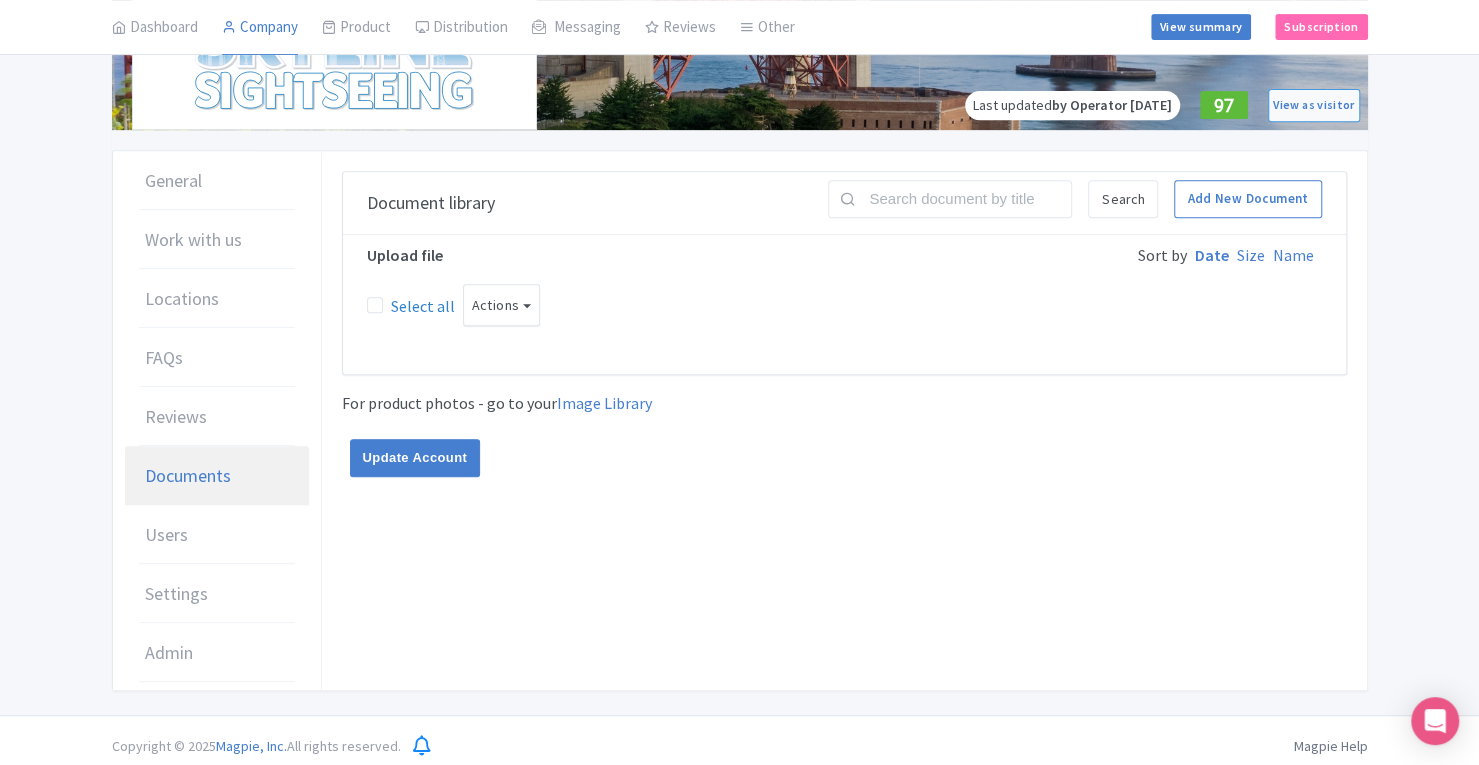 click on "Documents" at bounding box center [217, 476] 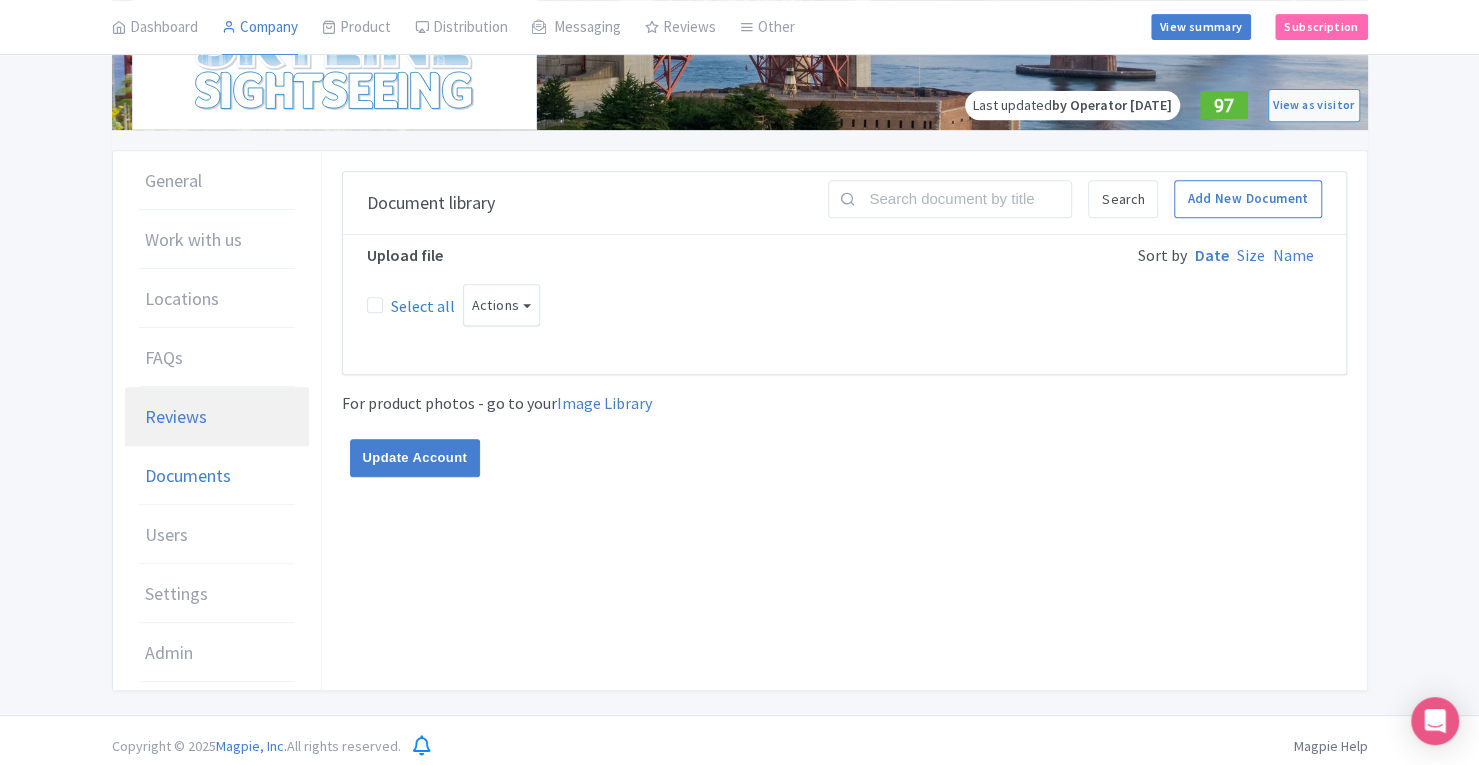 click on "Reviews" at bounding box center [217, 417] 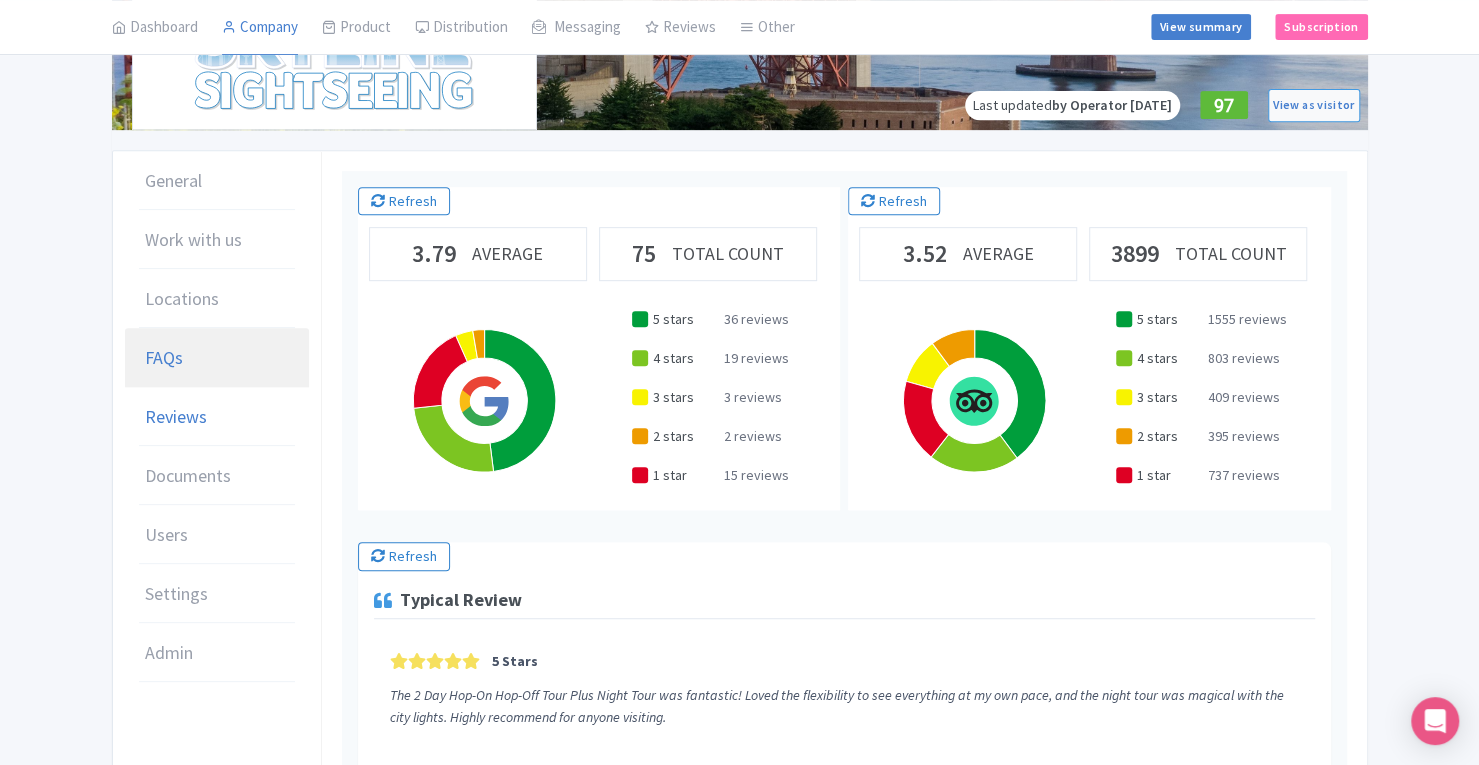 click on "FAQs" at bounding box center (217, 358) 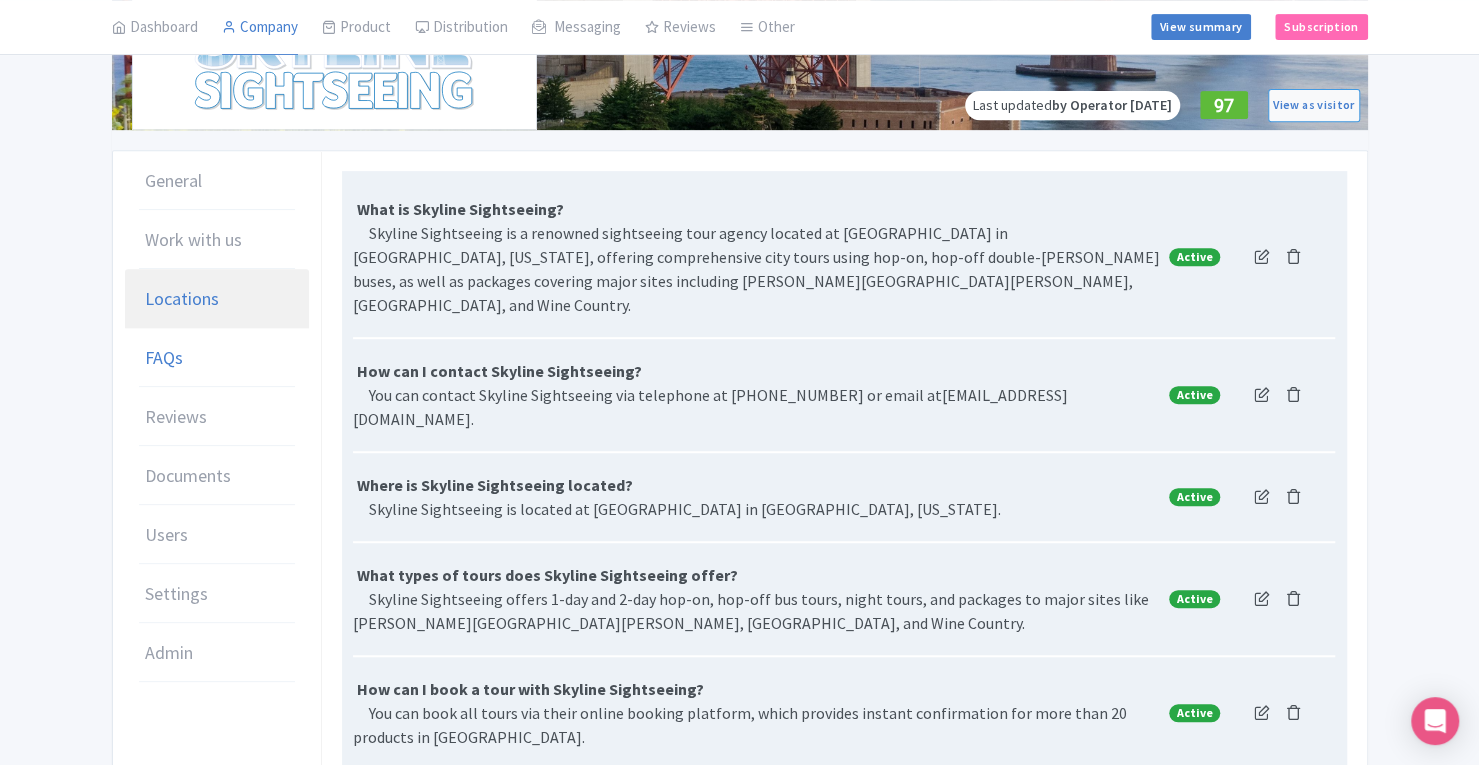 click on "Locations" at bounding box center [182, 298] 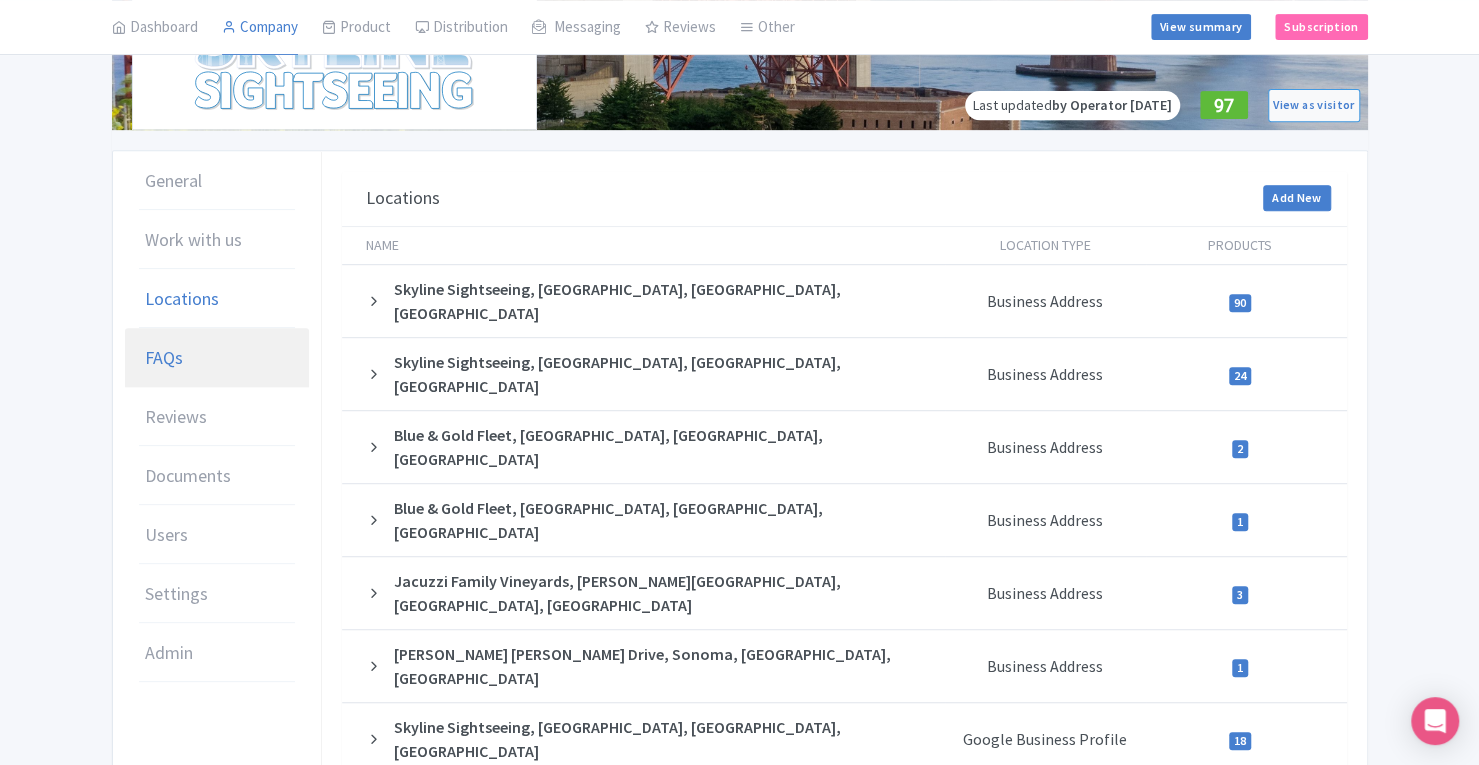 click on "FAQs" at bounding box center [217, 358] 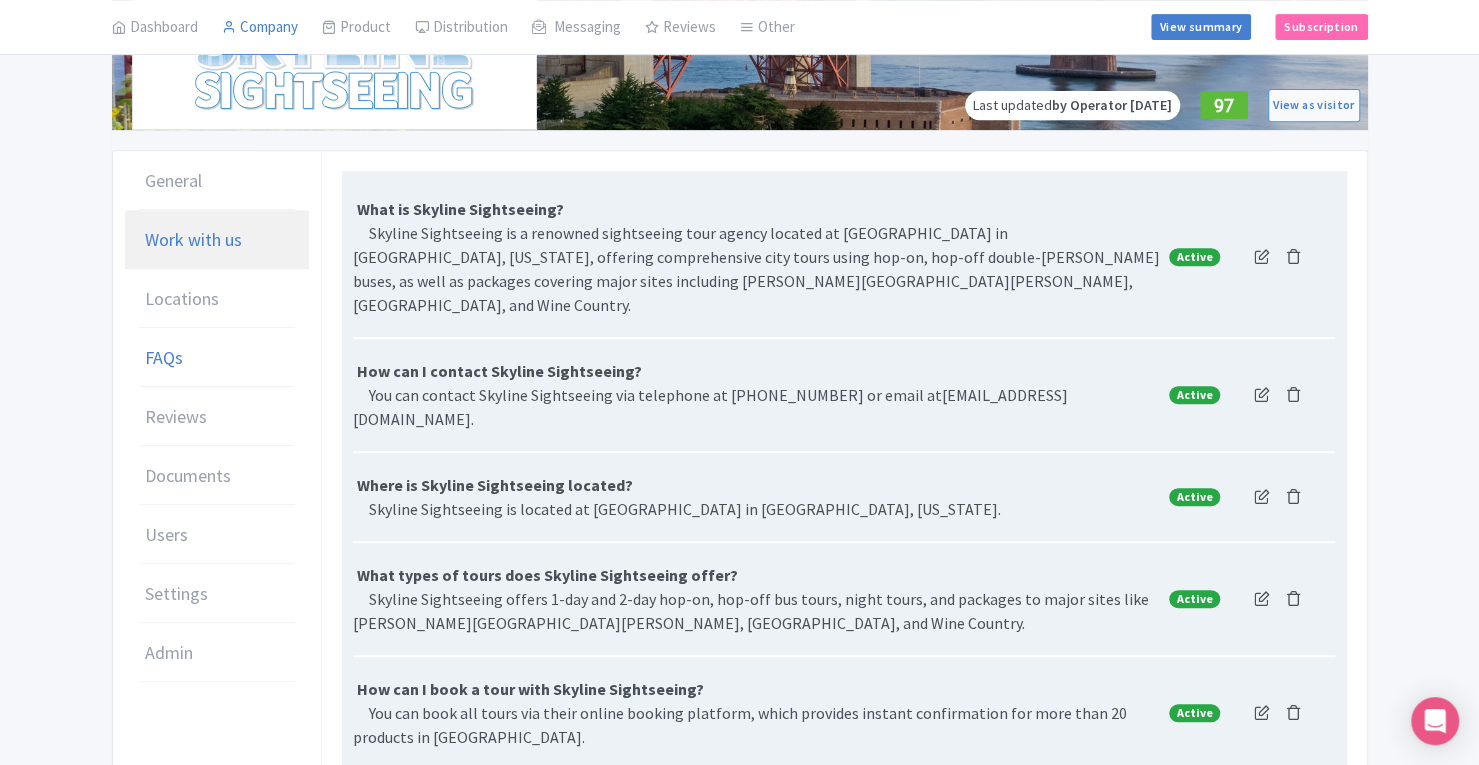 click on "Work with us" at bounding box center (217, 240) 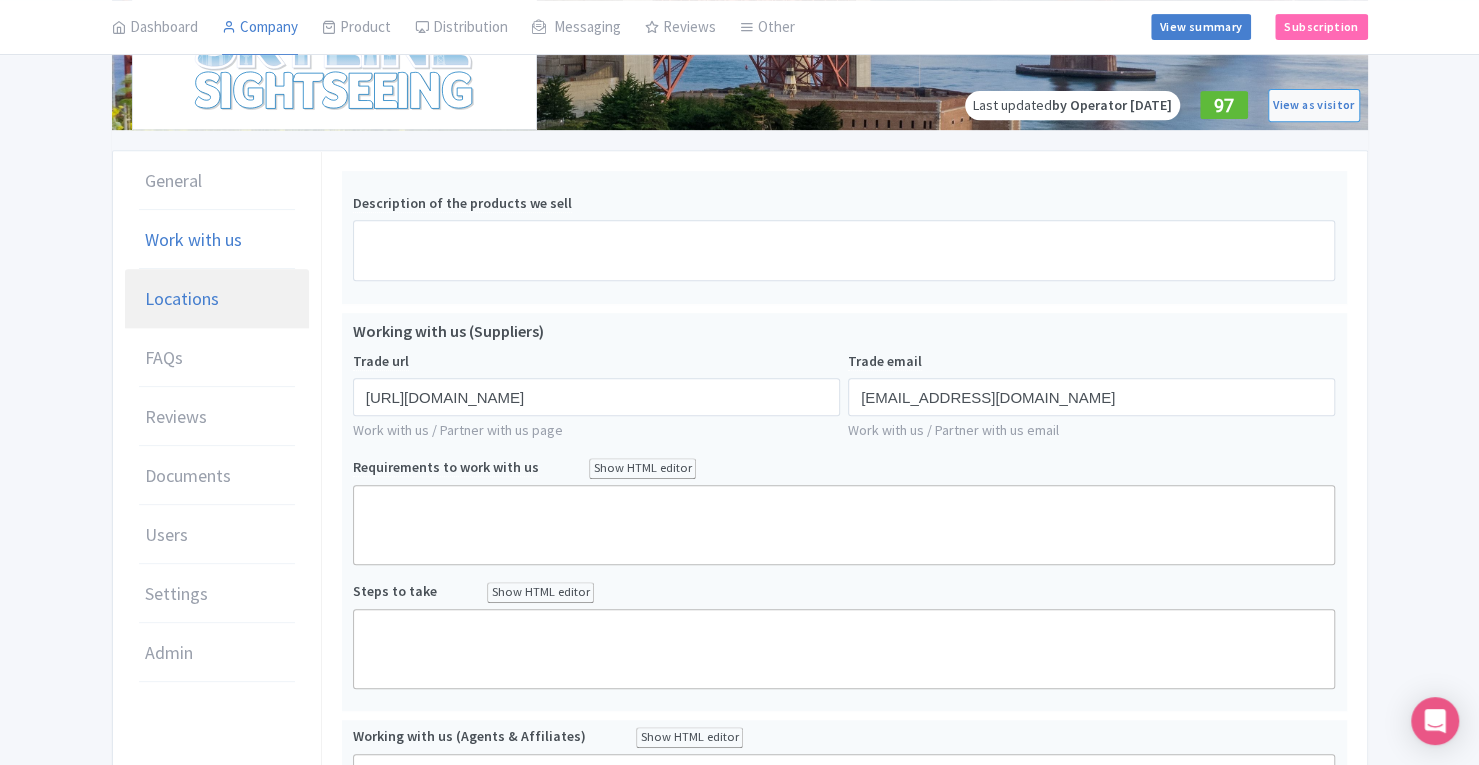 click on "Locations" at bounding box center [217, 299] 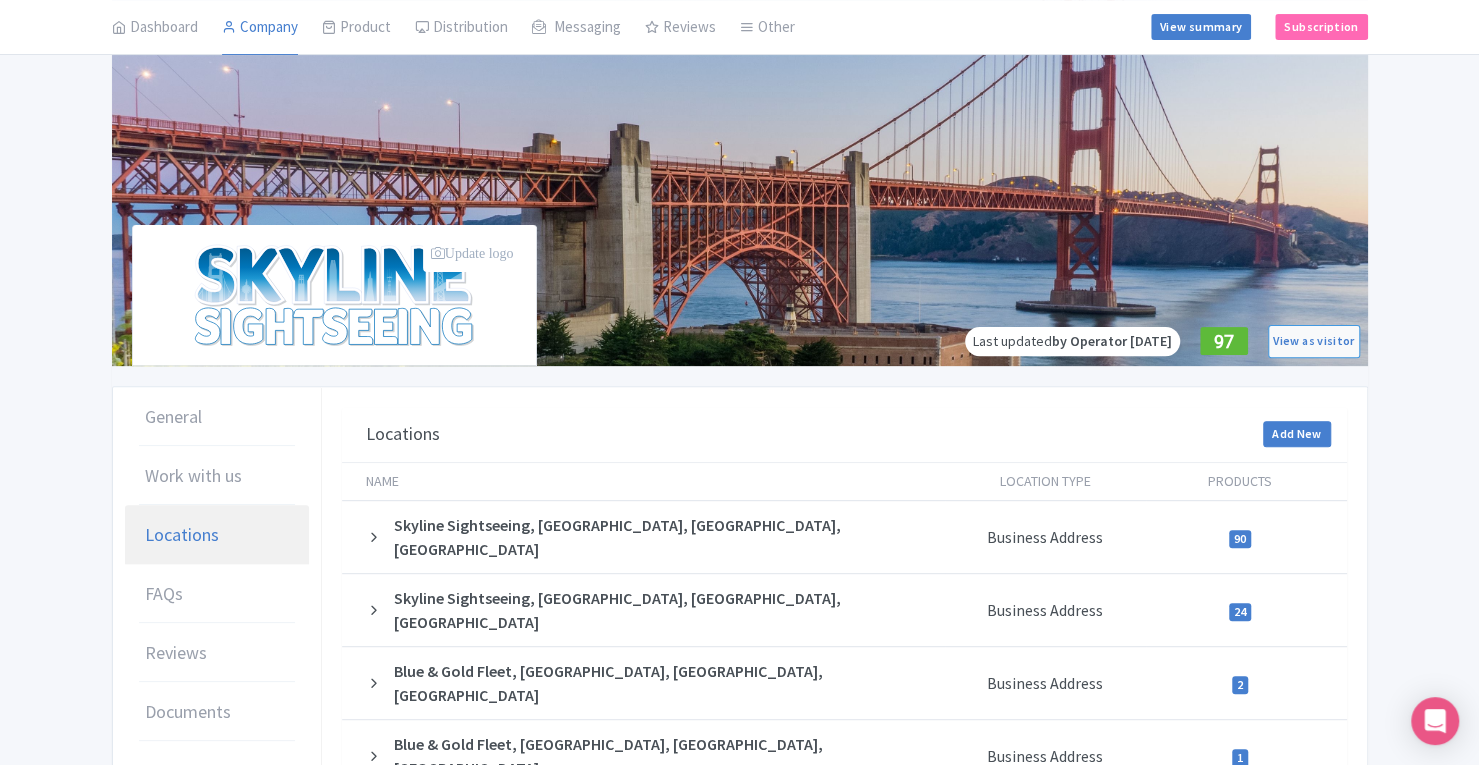 scroll, scrollTop: 208, scrollLeft: 0, axis: vertical 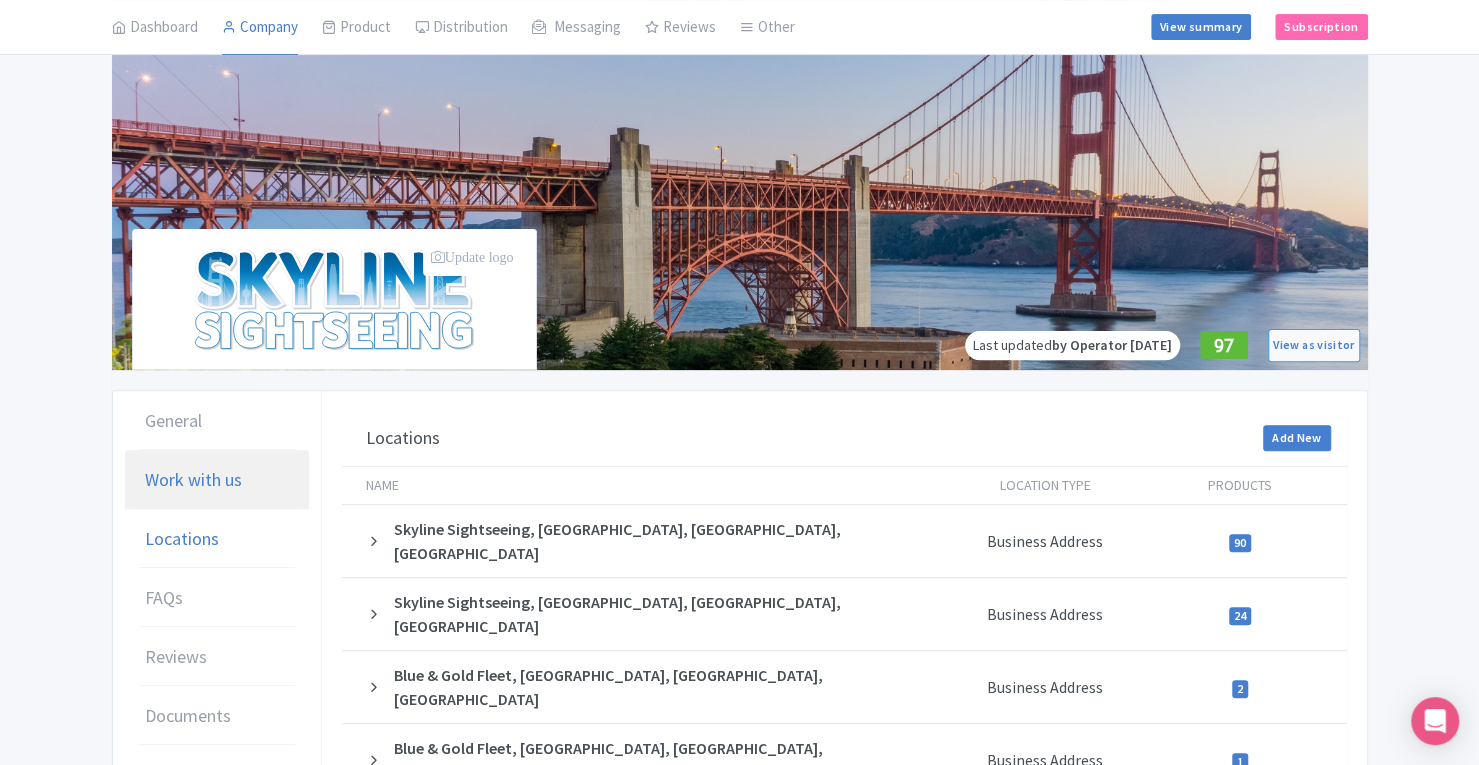click on "Work with us" at bounding box center (193, 479) 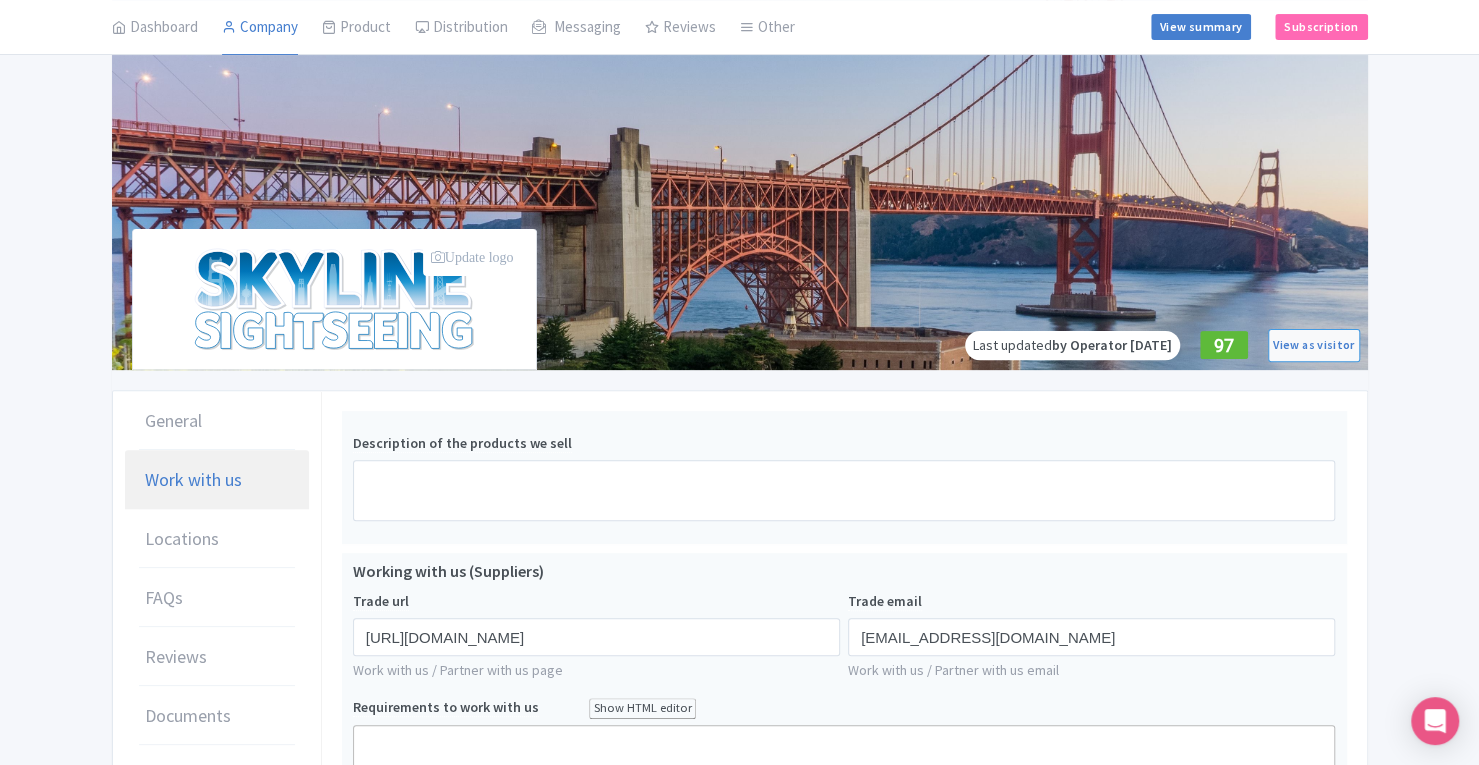 scroll, scrollTop: 718, scrollLeft: 0, axis: vertical 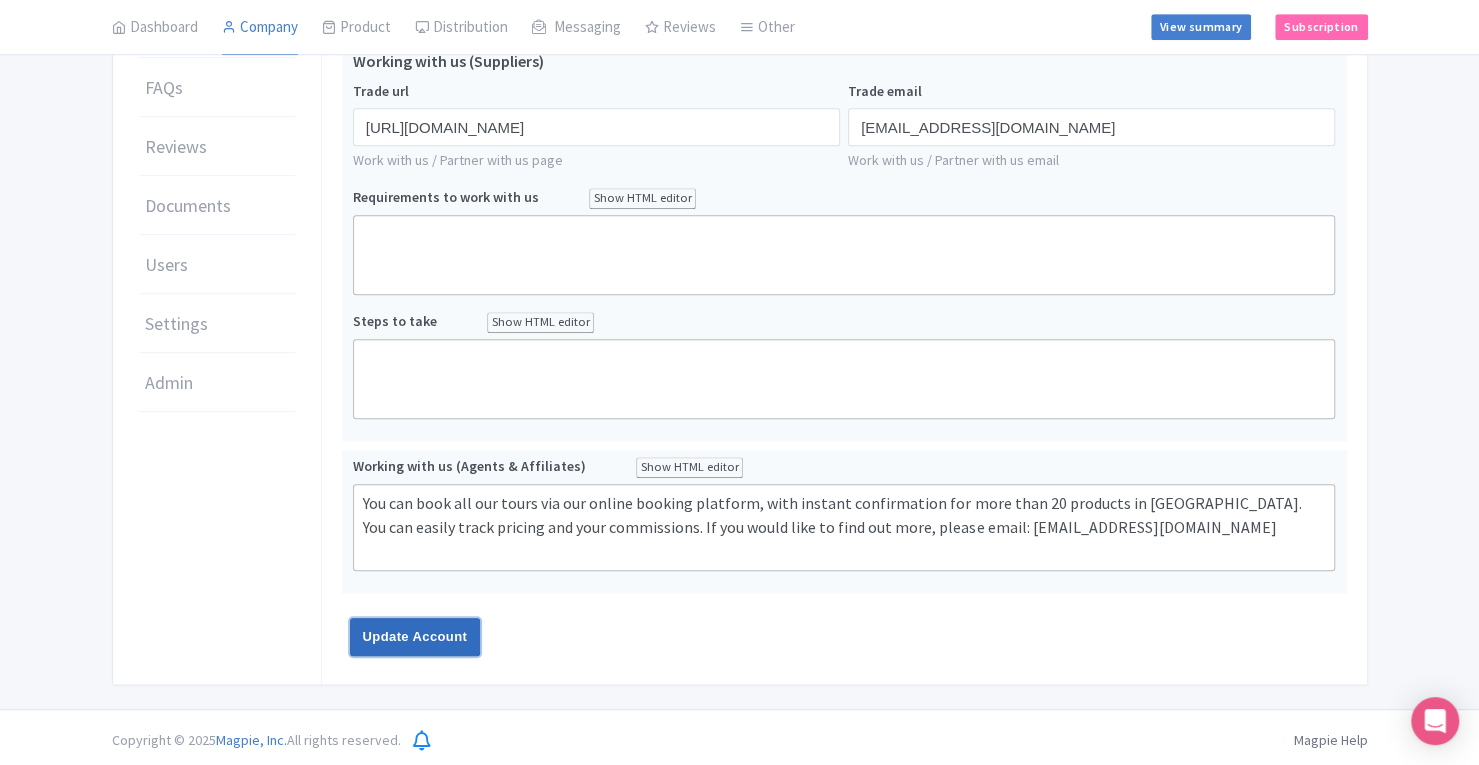 click on "Update Account" at bounding box center (415, 637) 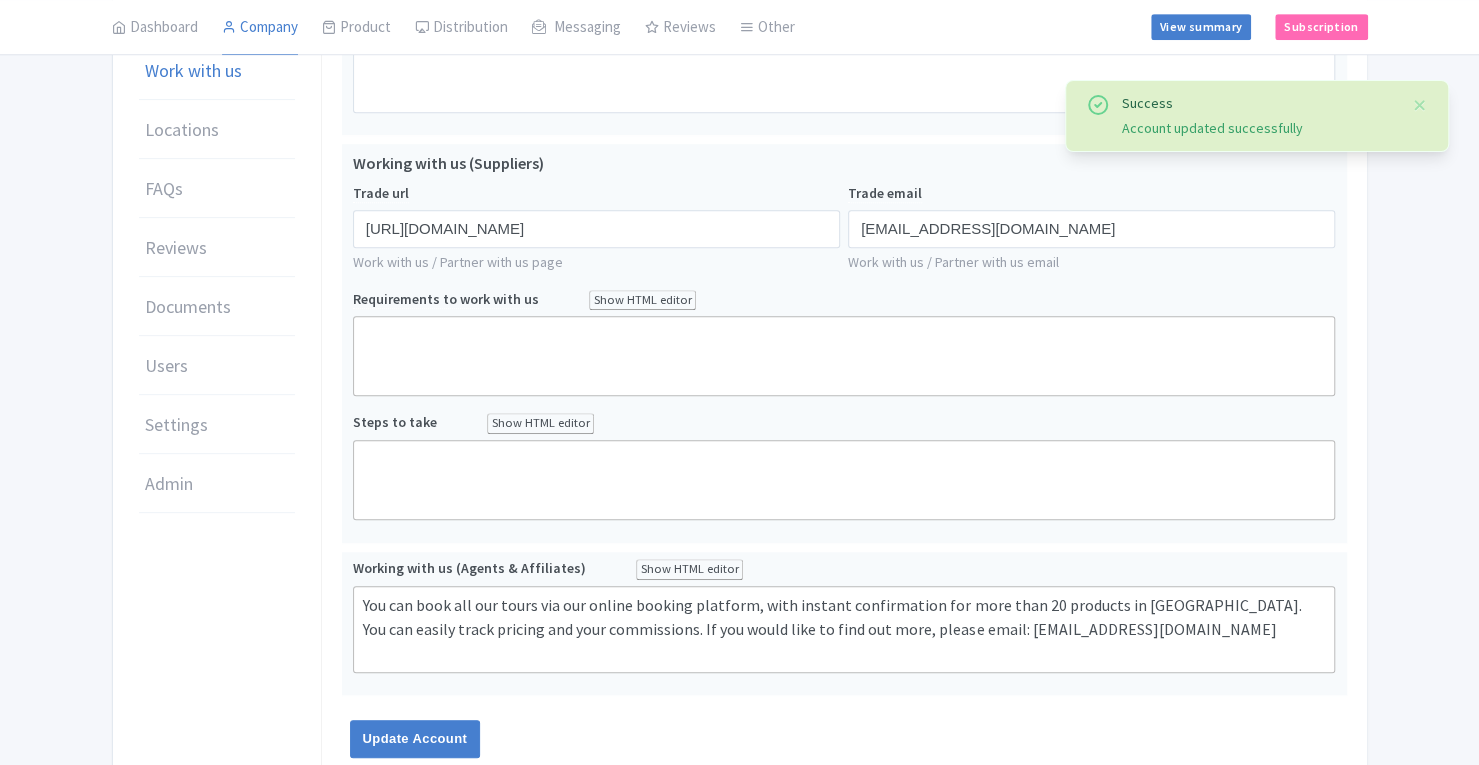scroll, scrollTop: 617, scrollLeft: 0, axis: vertical 